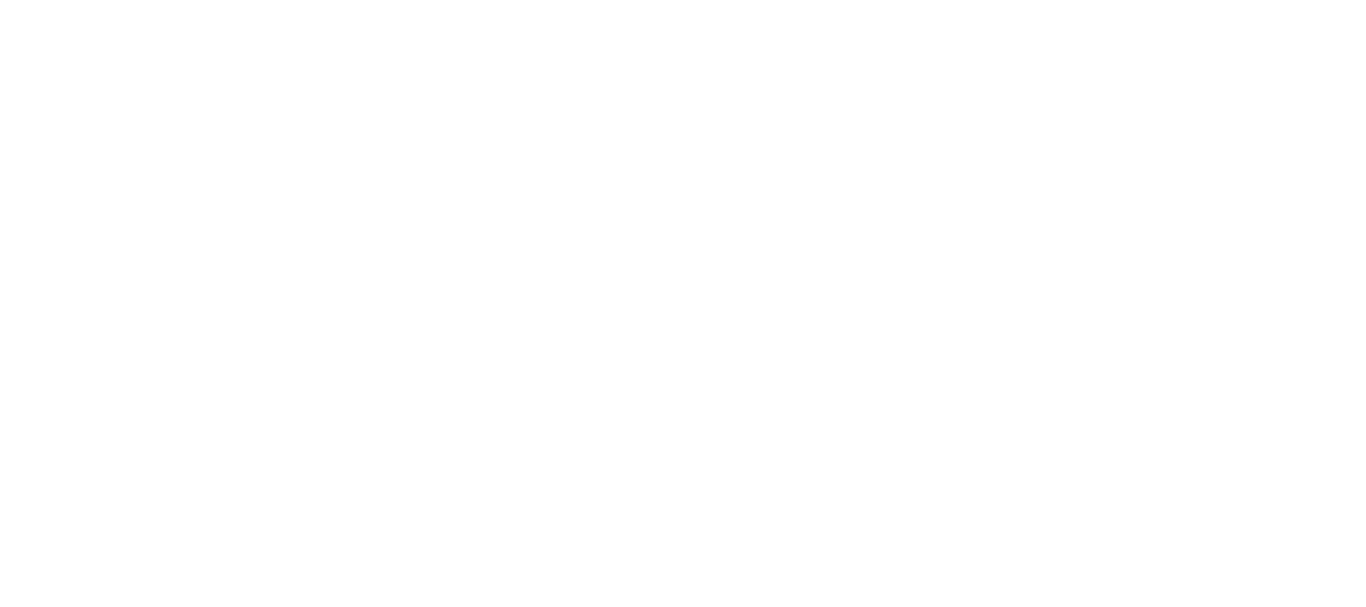 scroll, scrollTop: 0, scrollLeft: 0, axis: both 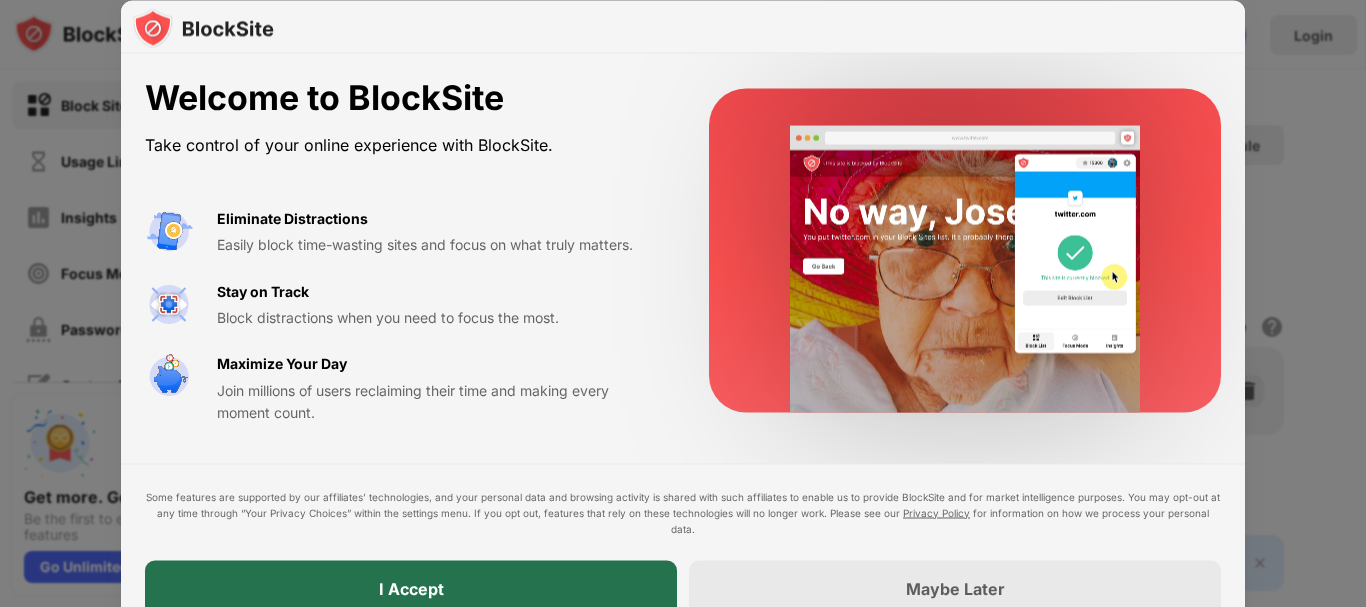 click on "I Accept" at bounding box center (411, 588) 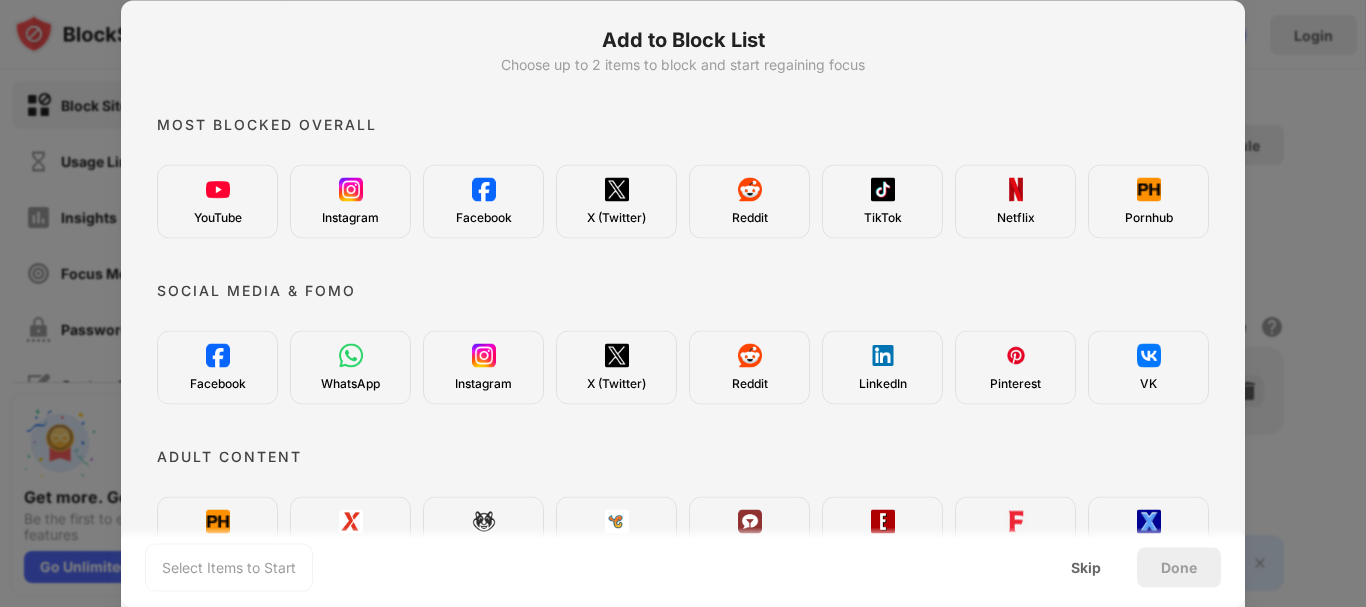 click at bounding box center (484, 189) 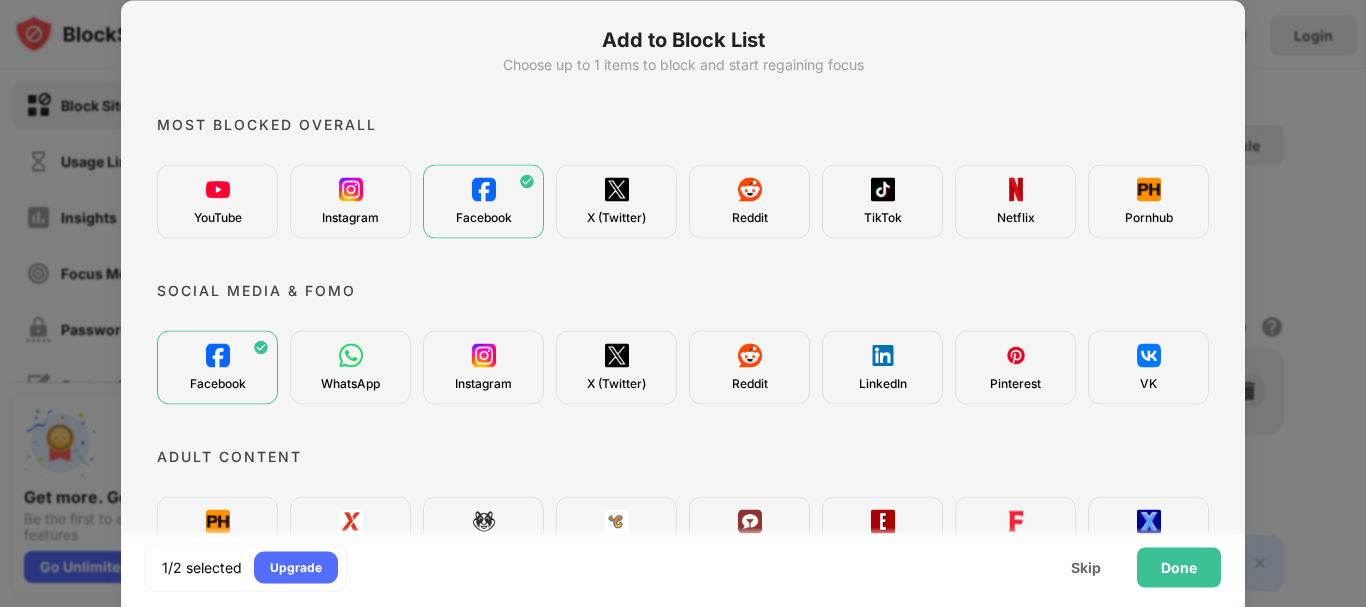 click on "TikTok" at bounding box center [882, 201] 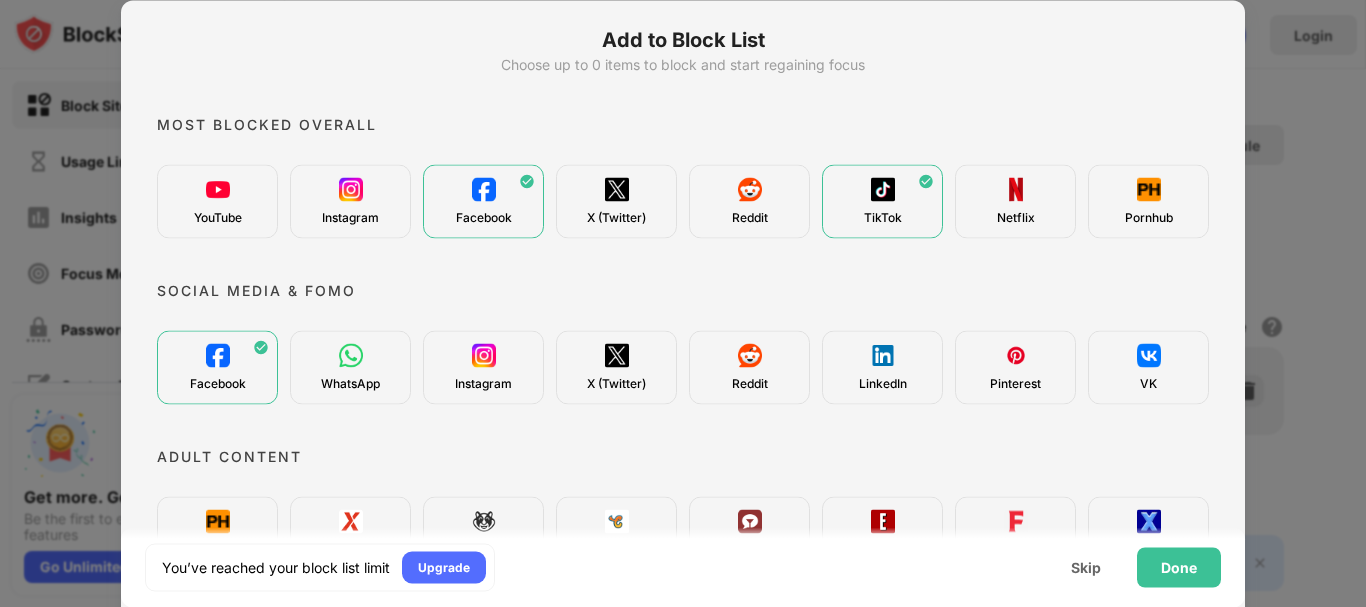 click at bounding box center (617, 189) 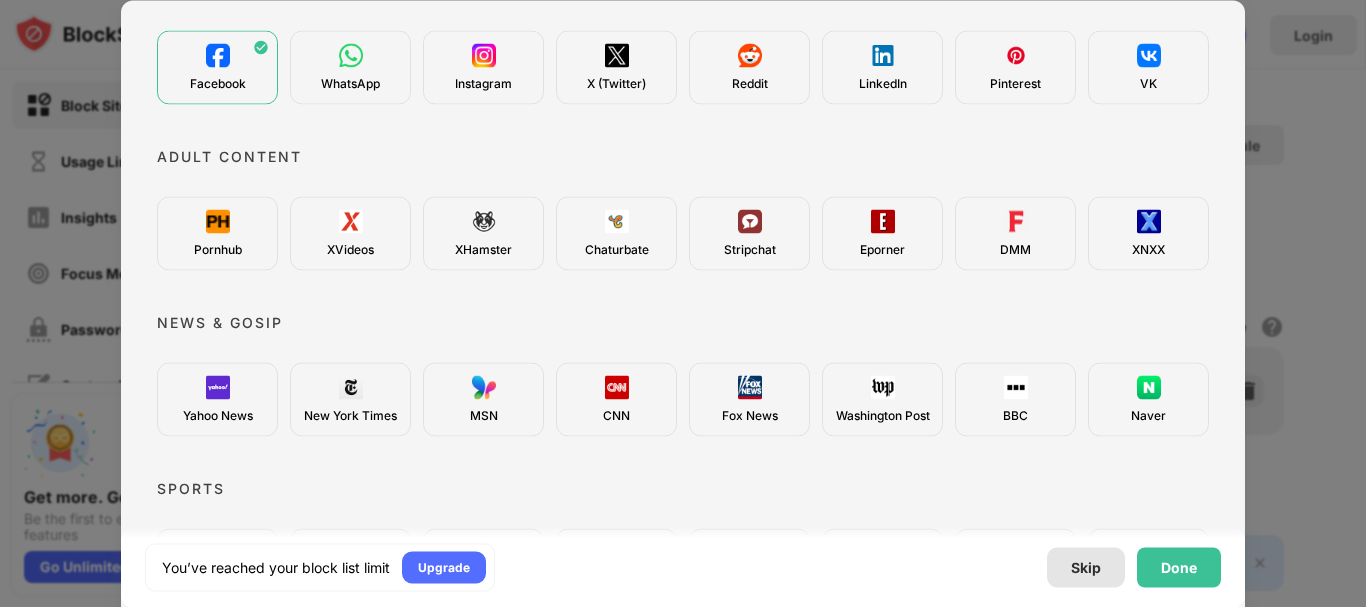 click on "Skip" at bounding box center [1086, 567] 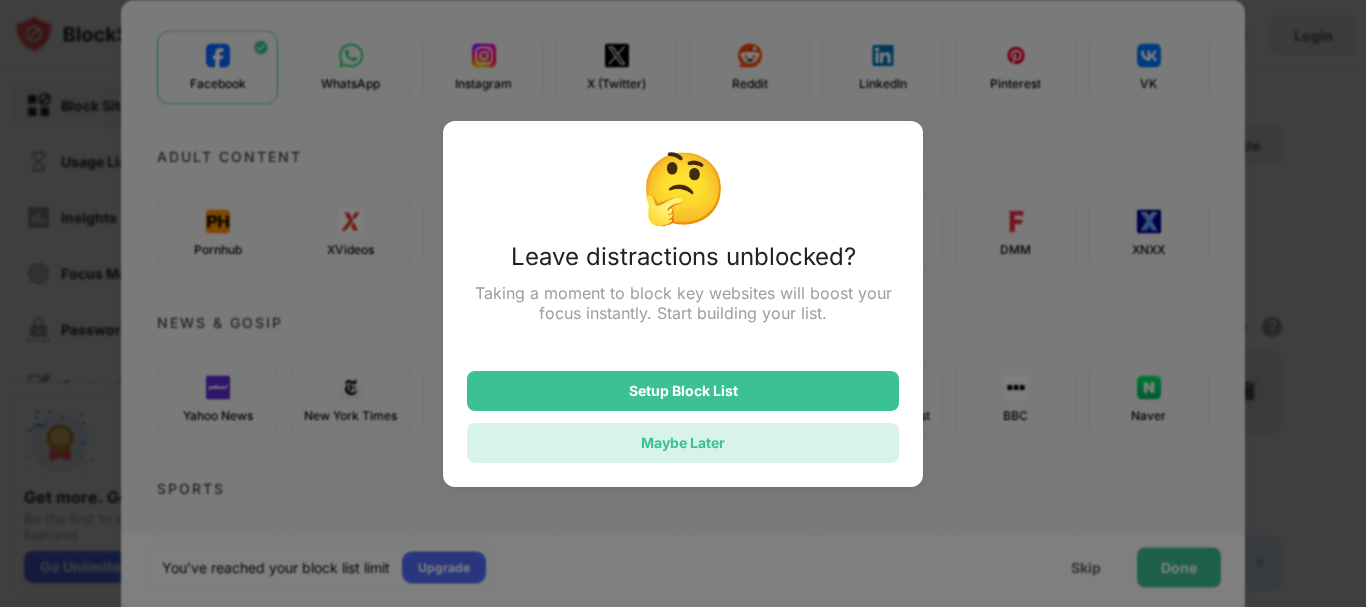 click on "Maybe Later" at bounding box center (683, 442) 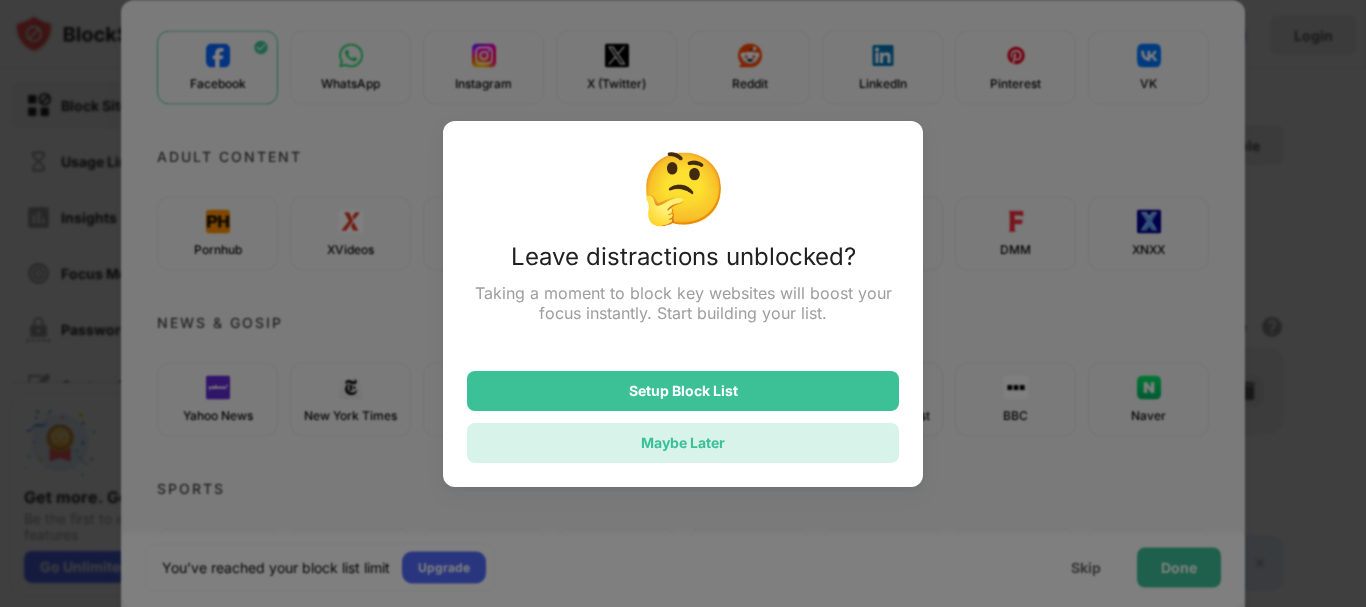 scroll, scrollTop: 0, scrollLeft: 0, axis: both 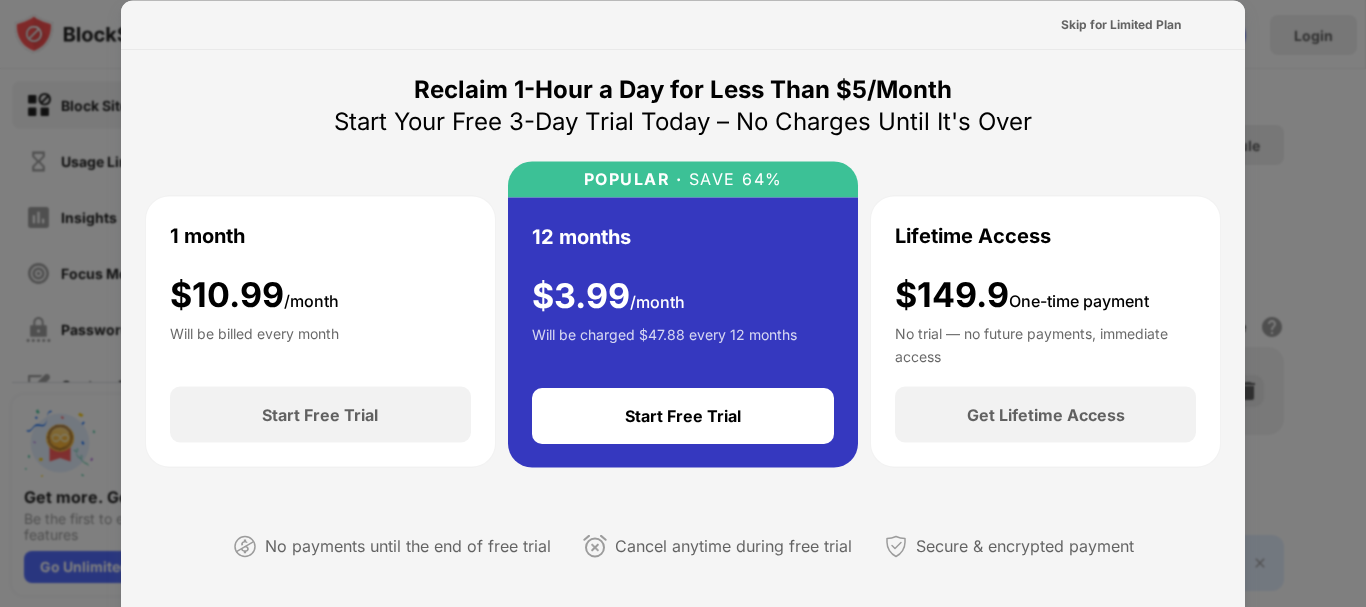 click at bounding box center [683, 303] 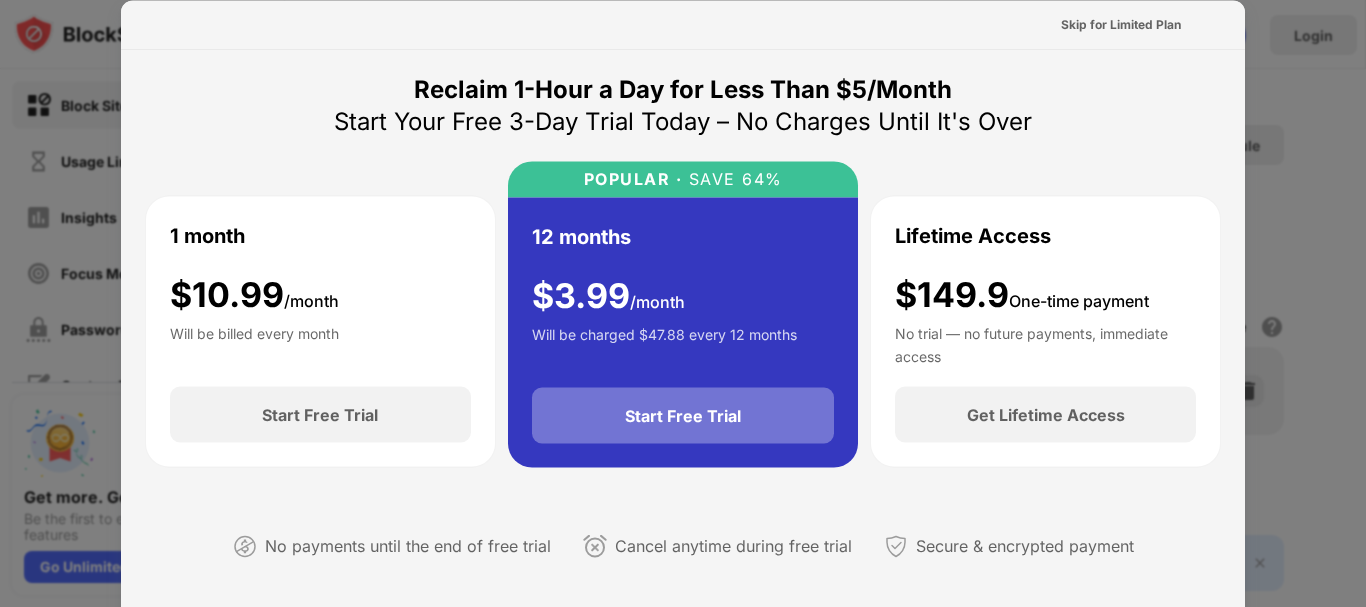 click on "Start Free Trial" at bounding box center [683, 416] 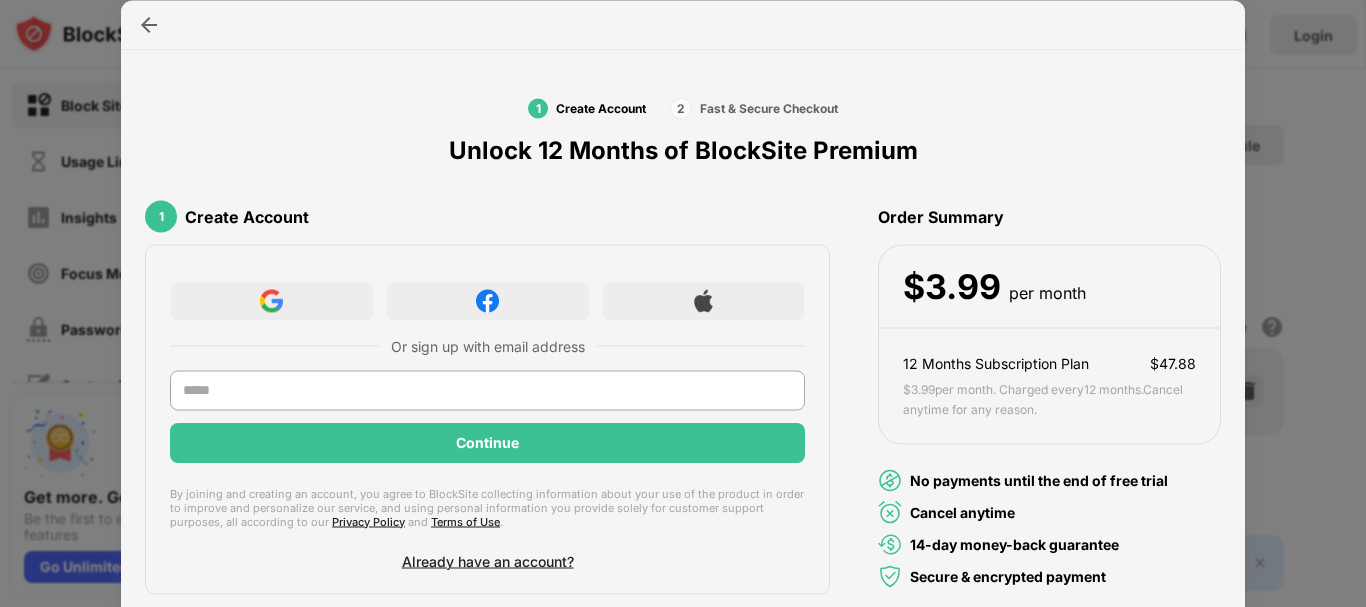scroll, scrollTop: 69, scrollLeft: 0, axis: vertical 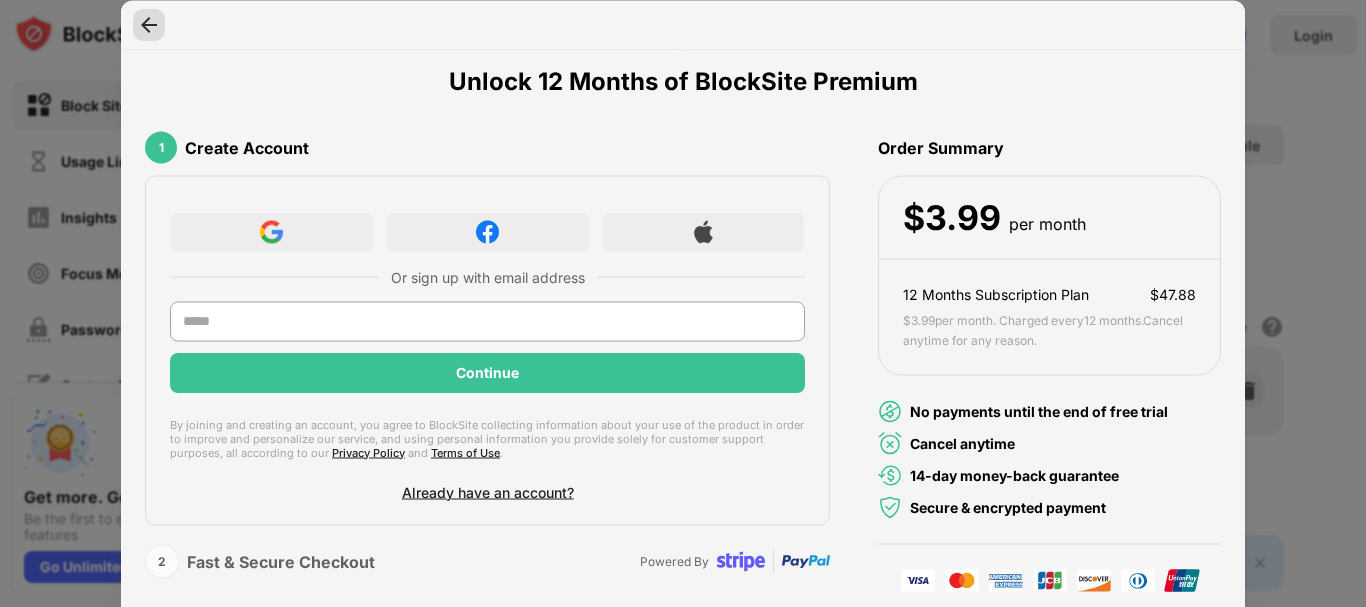 click at bounding box center [149, 24] 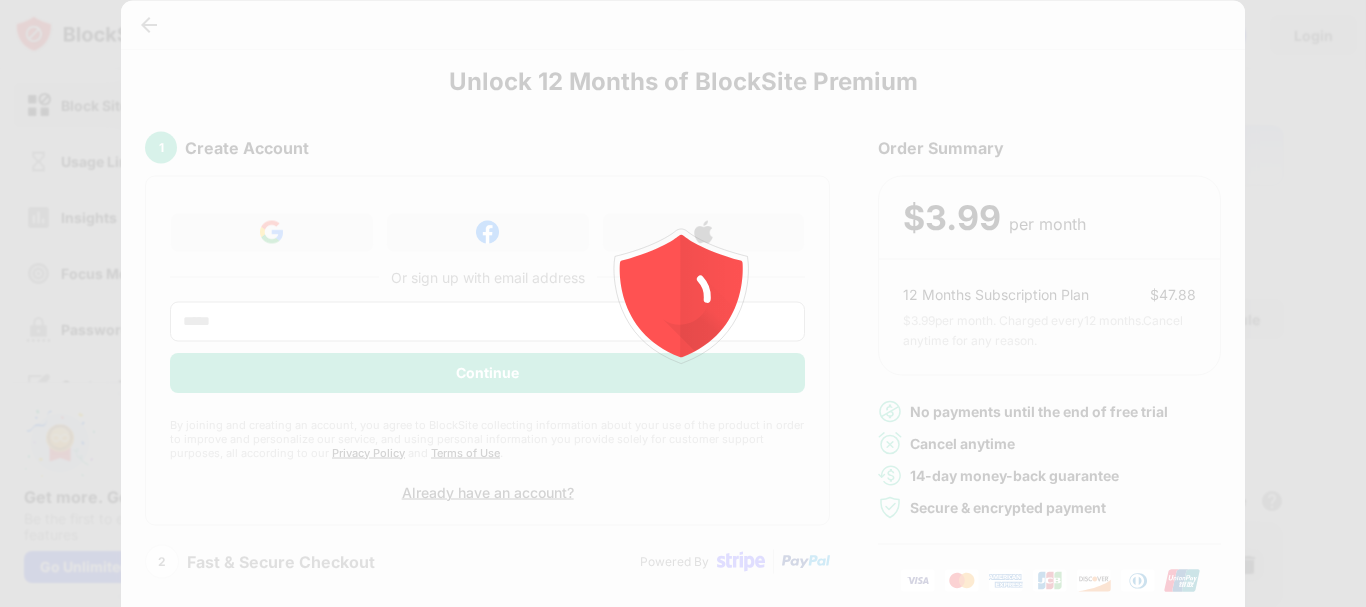 scroll, scrollTop: 0, scrollLeft: 0, axis: both 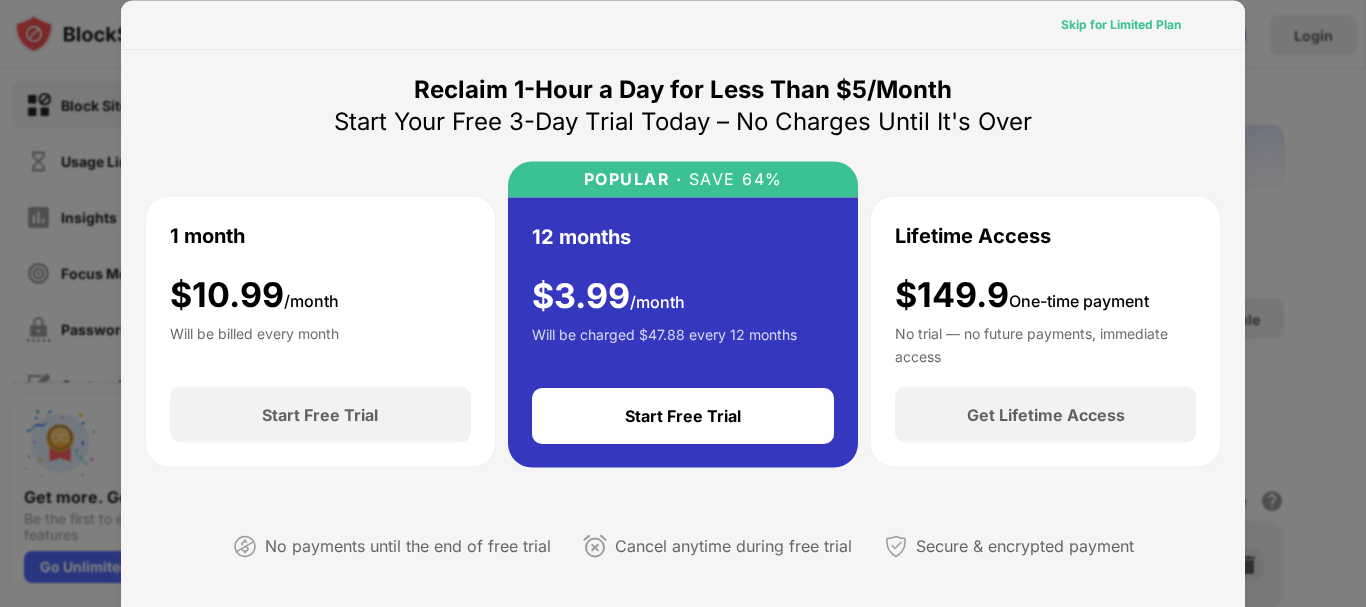 click on "Skip for Limited Plan" at bounding box center (1121, 24) 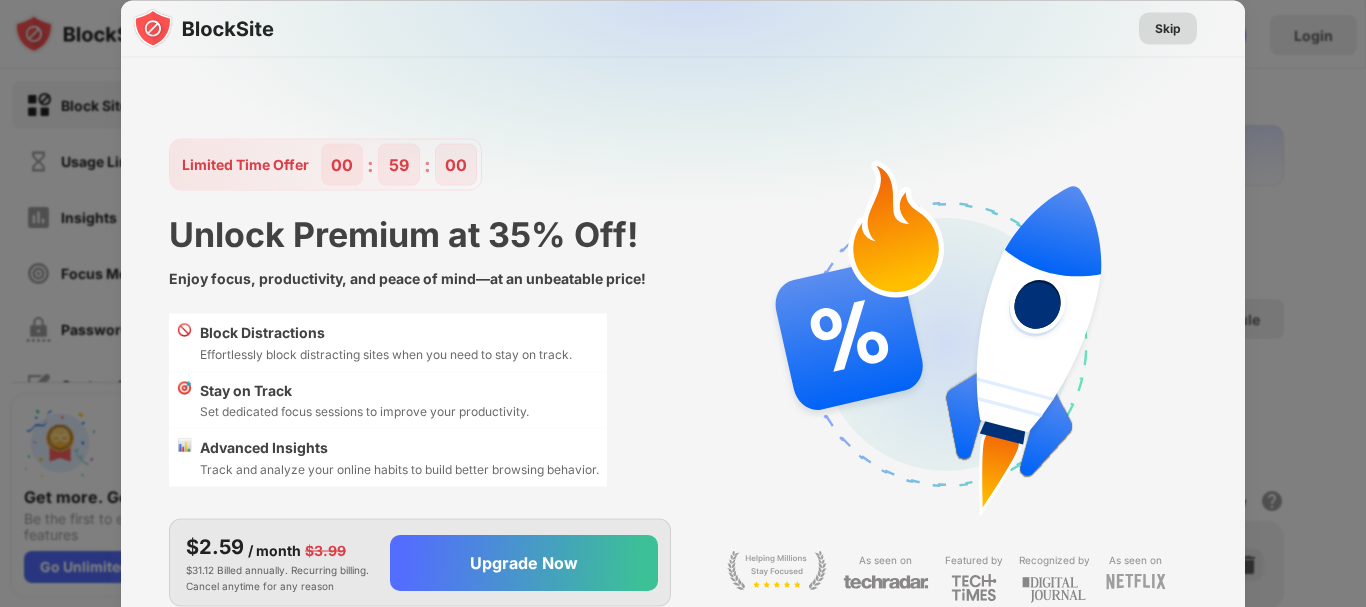 drag, startPoint x: 1164, startPoint y: 28, endPoint x: 1124, endPoint y: 95, distance: 78.03204 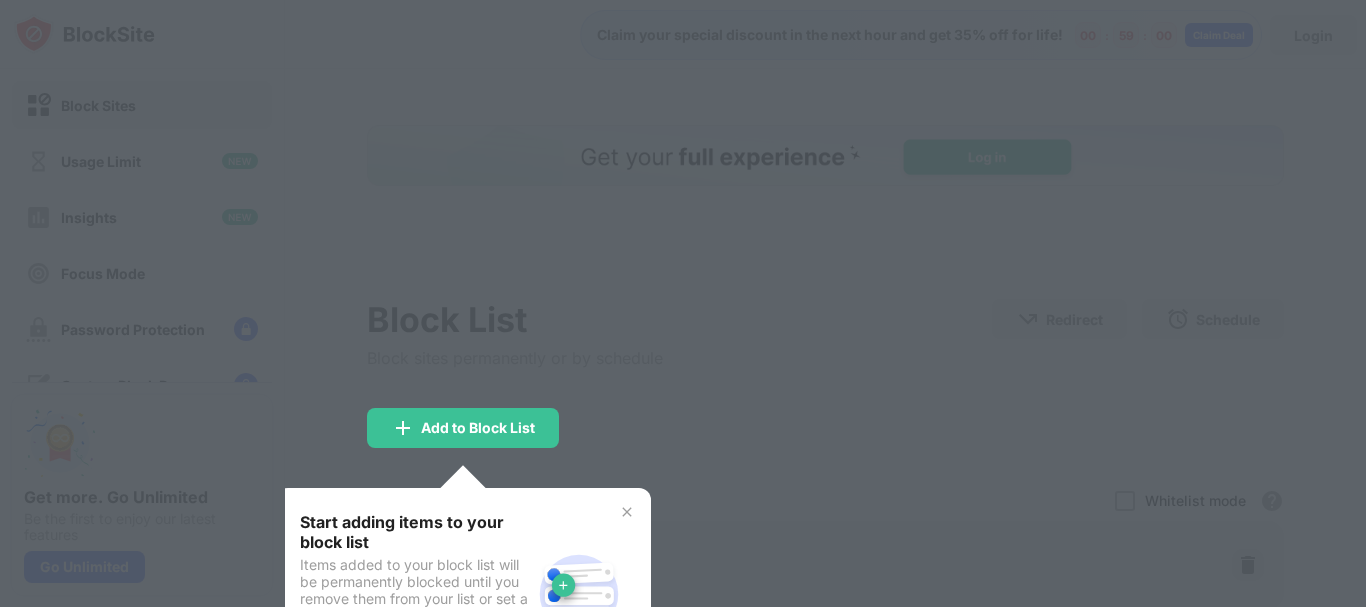 scroll, scrollTop: 0, scrollLeft: 0, axis: both 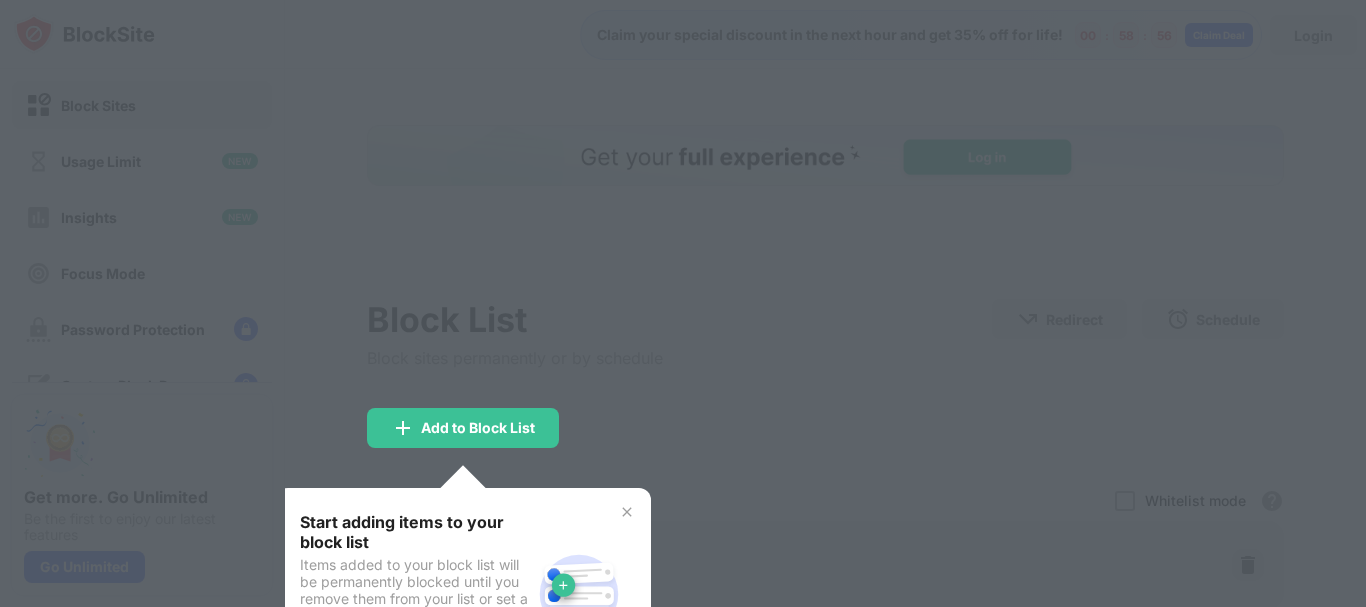 click at bounding box center [627, 512] 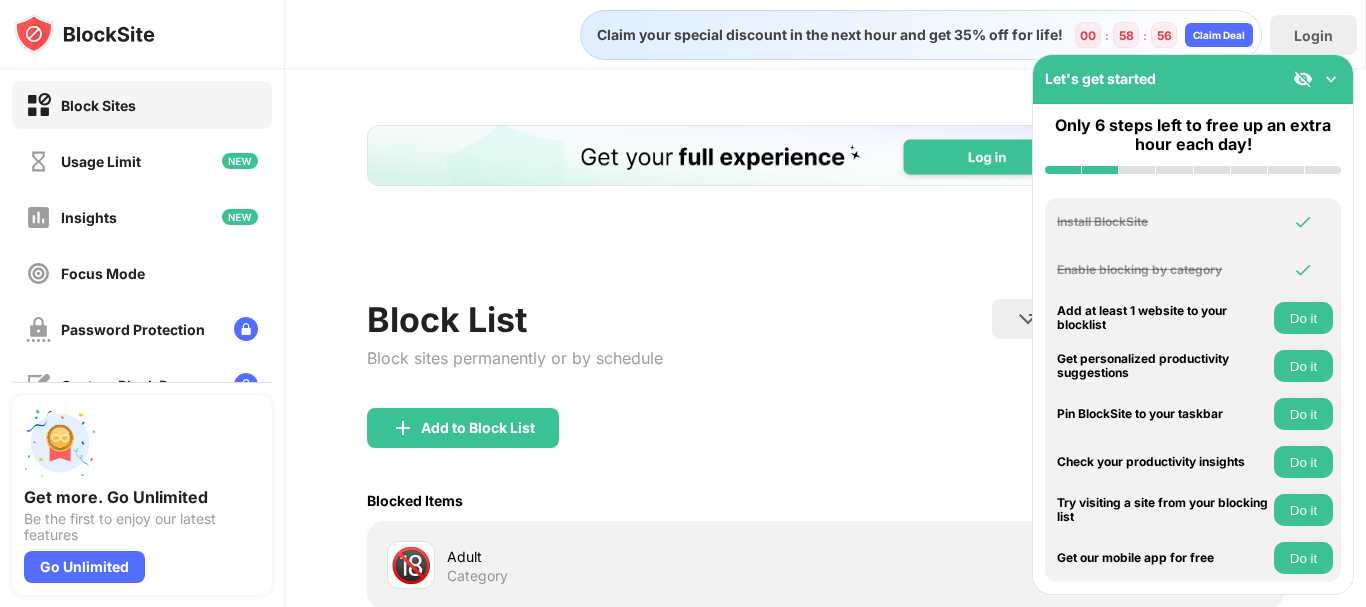scroll, scrollTop: 0, scrollLeft: 0, axis: both 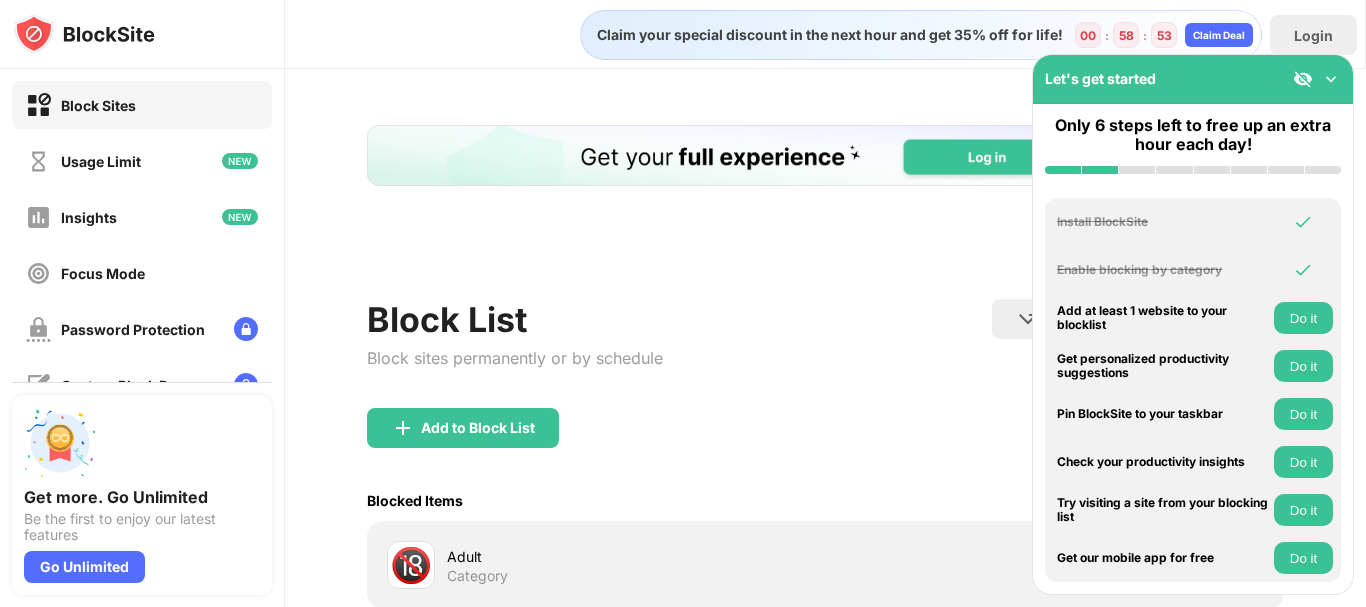 click on "Block Sites" at bounding box center [98, 105] 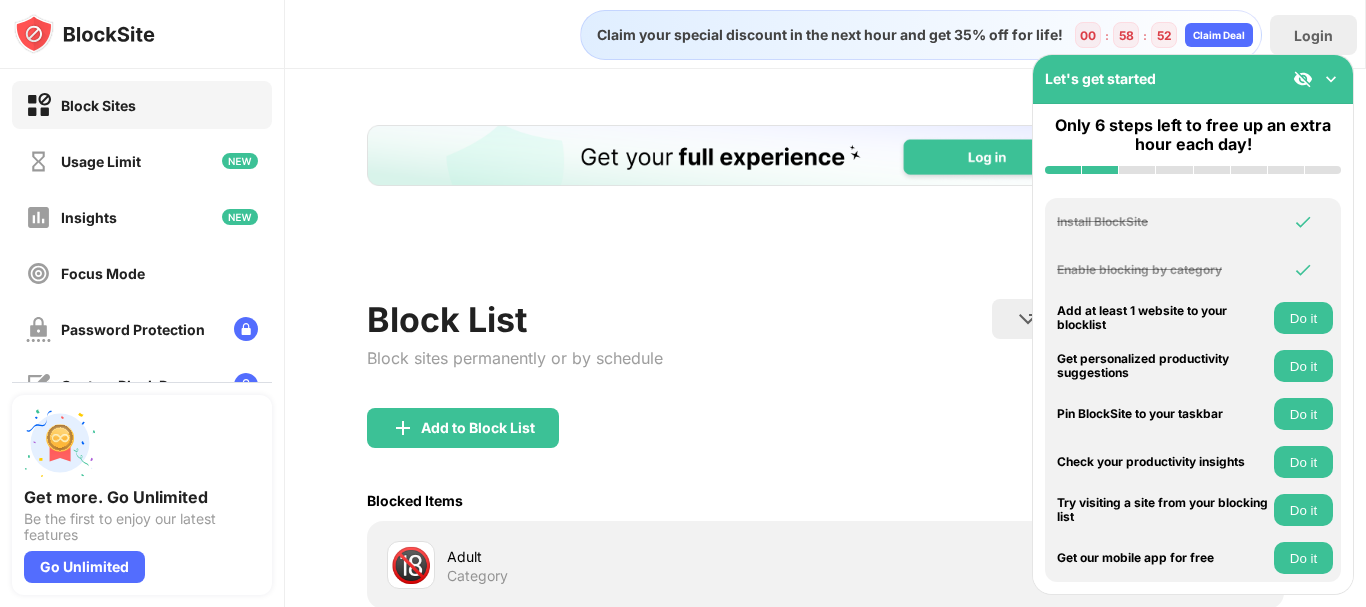 click on "Block Sites" at bounding box center [98, 105] 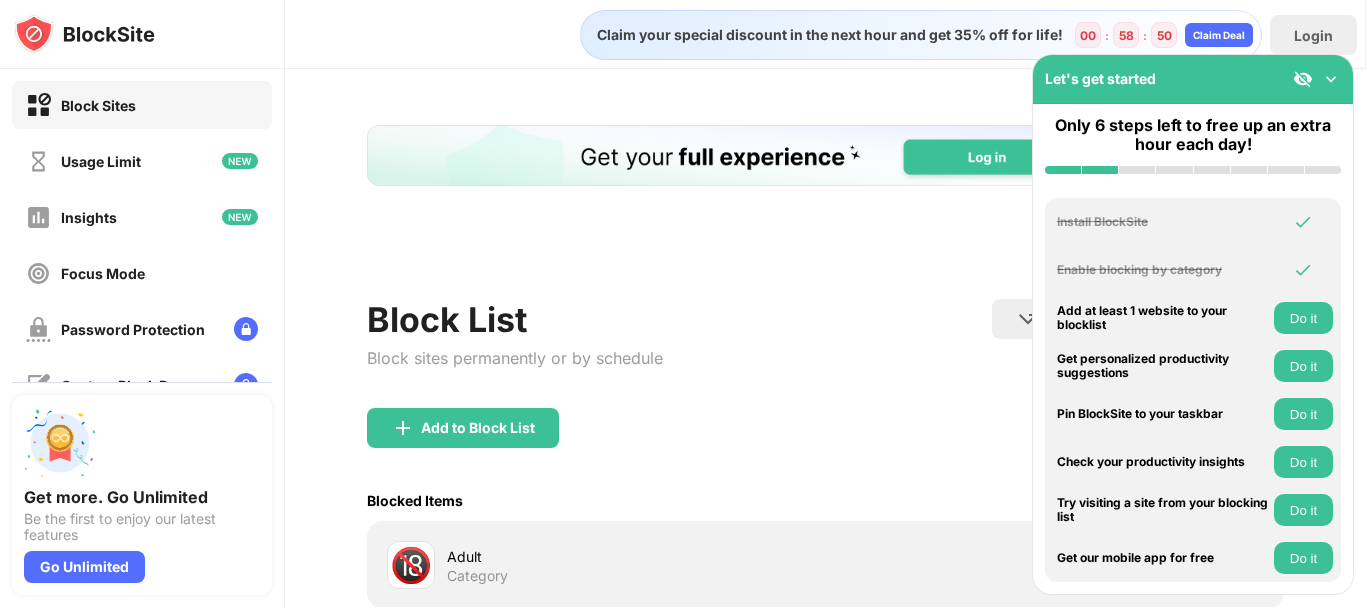 click at bounding box center (1331, 79) 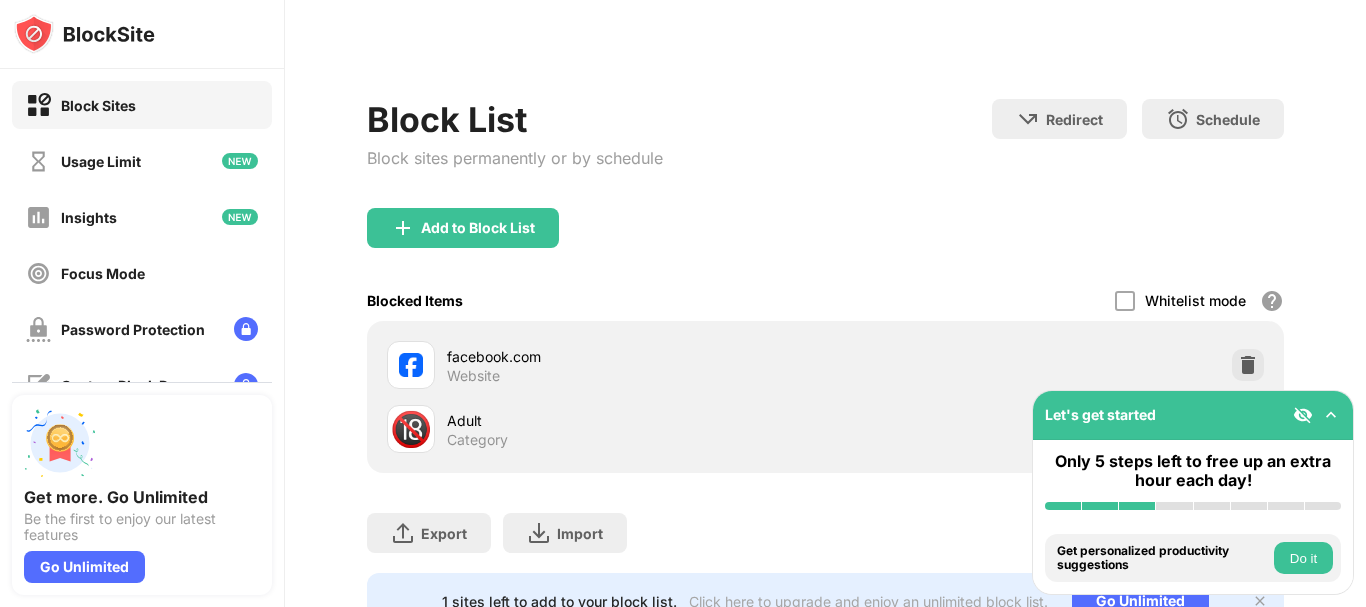scroll, scrollTop: 293, scrollLeft: 0, axis: vertical 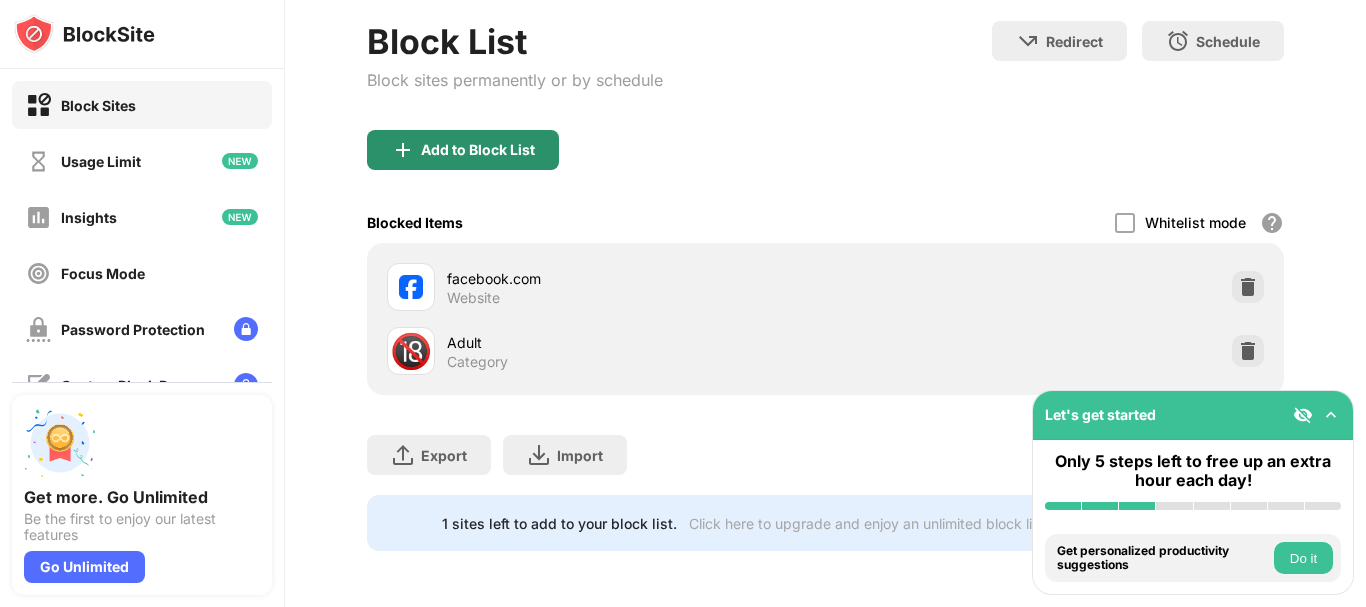 click on "Add to Block List" at bounding box center [478, 150] 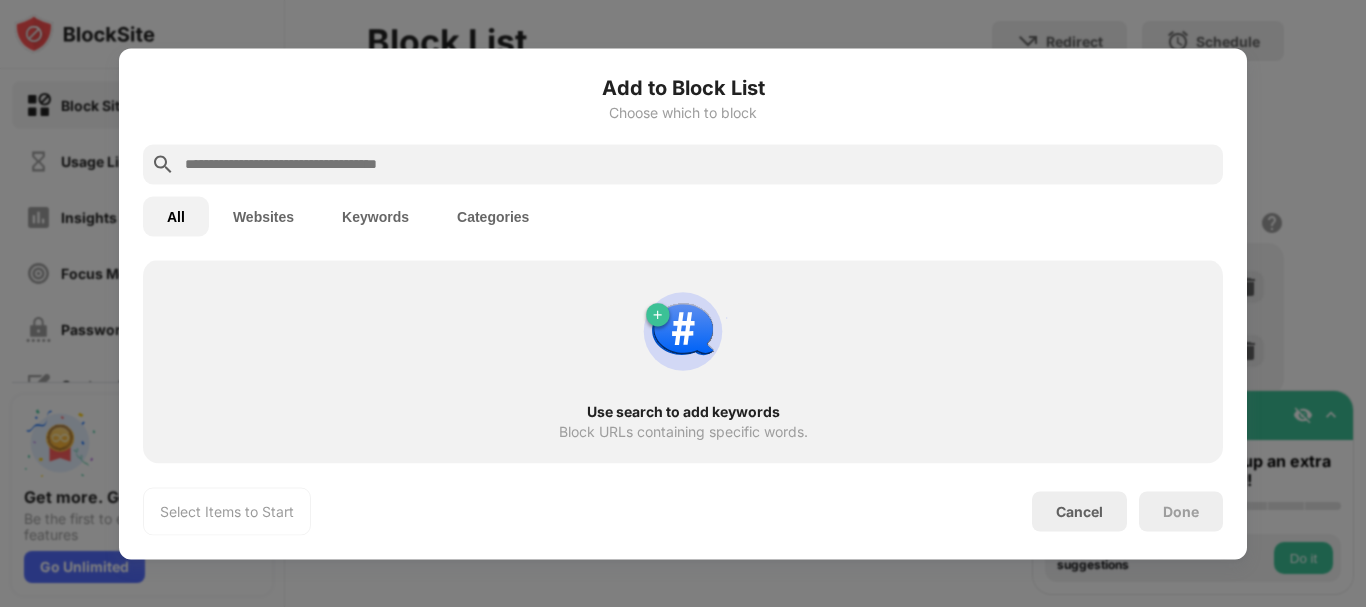 scroll, scrollTop: 681, scrollLeft: 0, axis: vertical 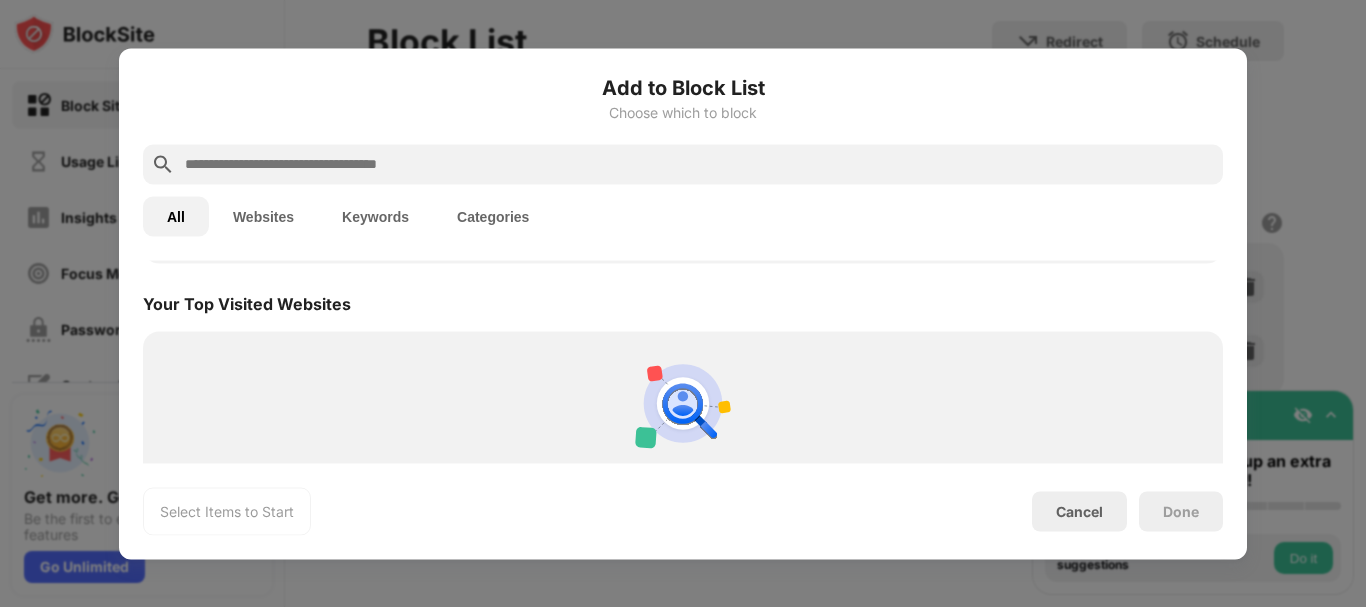 click on "Keywords" at bounding box center (375, 216) 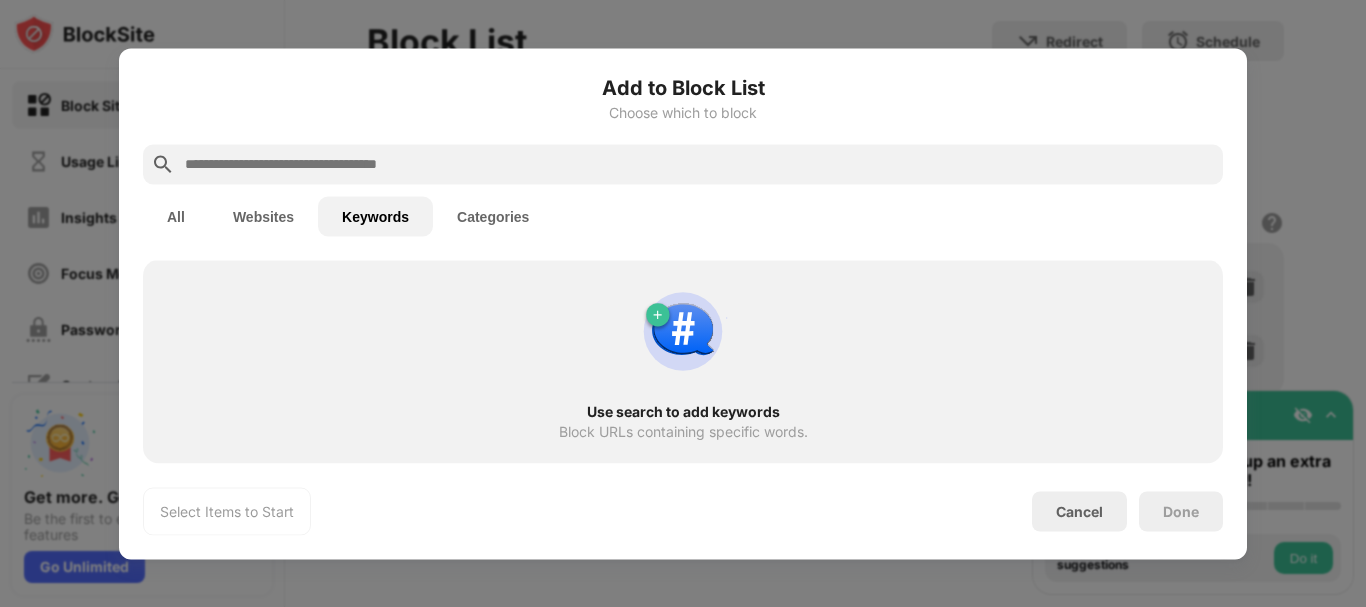 scroll, scrollTop: 0, scrollLeft: 0, axis: both 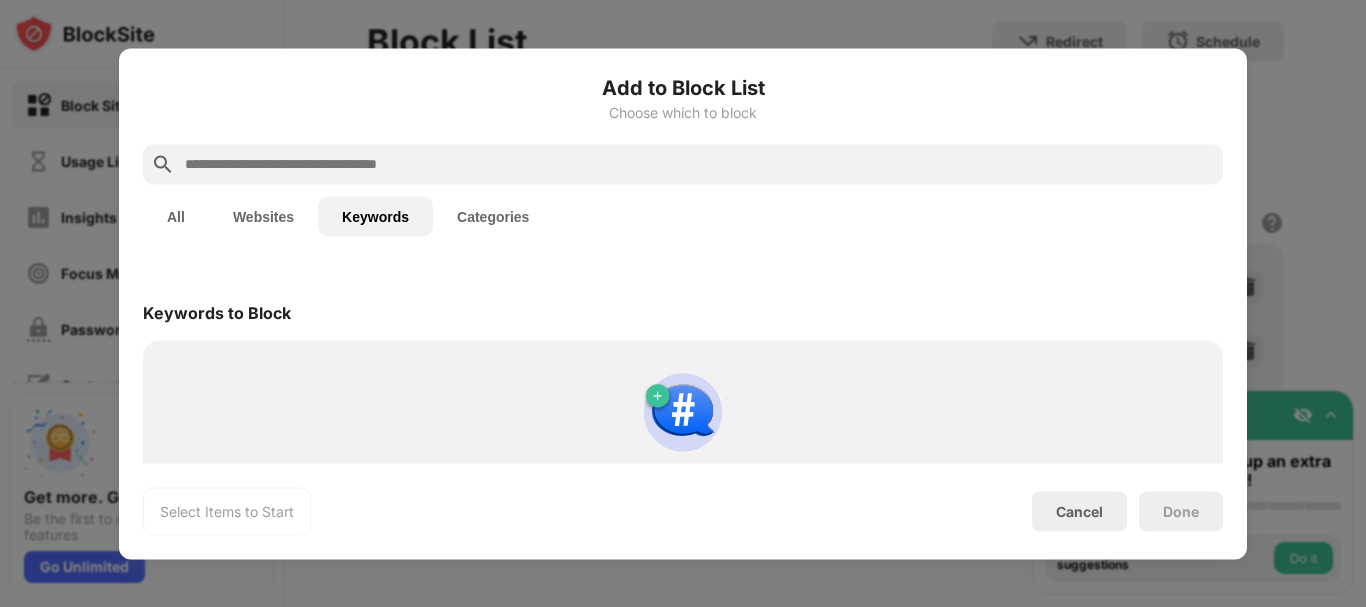 click at bounding box center (699, 164) 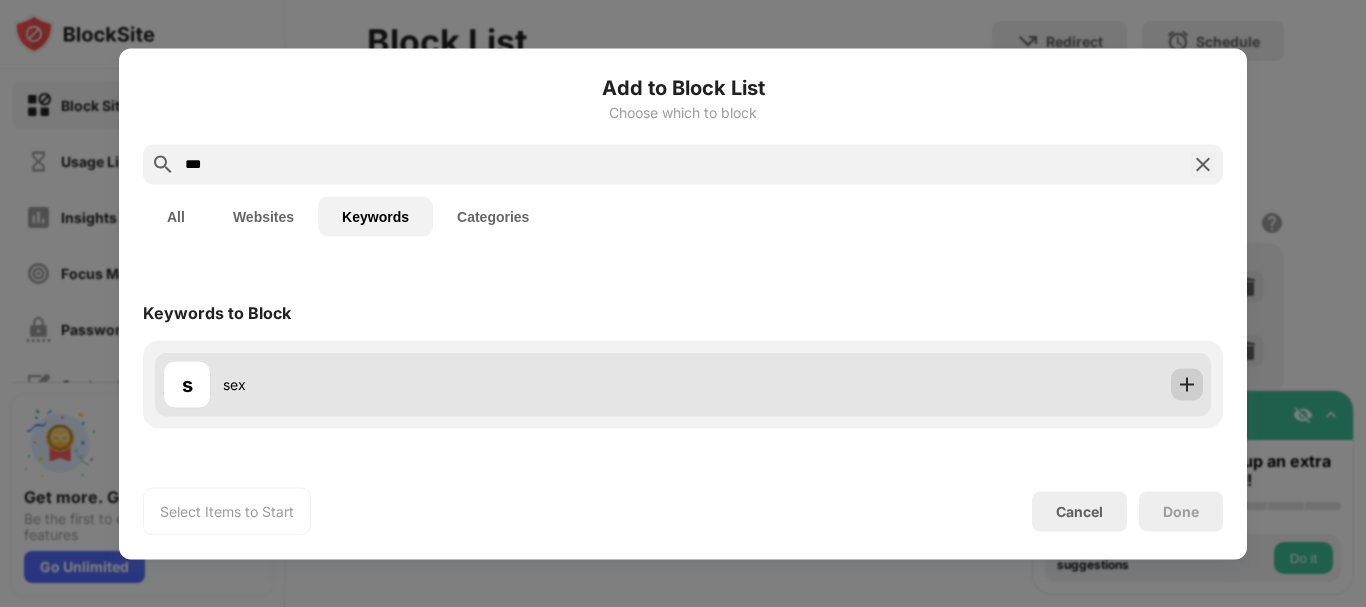 type on "***" 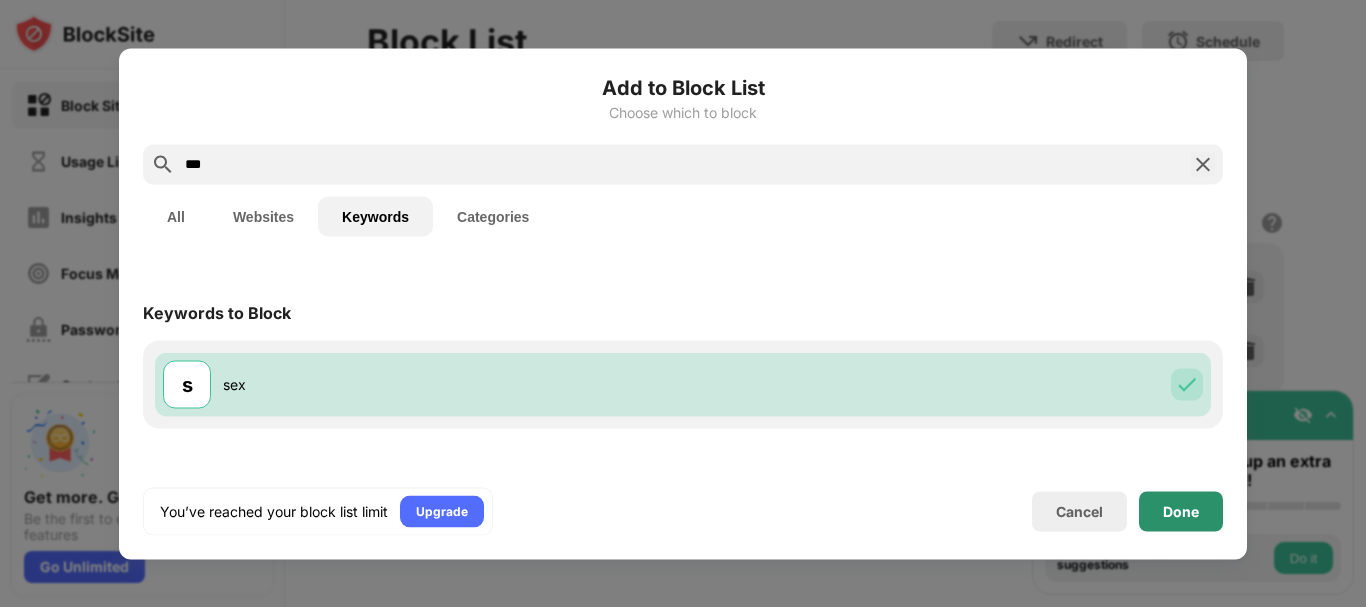 click on "Done" at bounding box center [1181, 511] 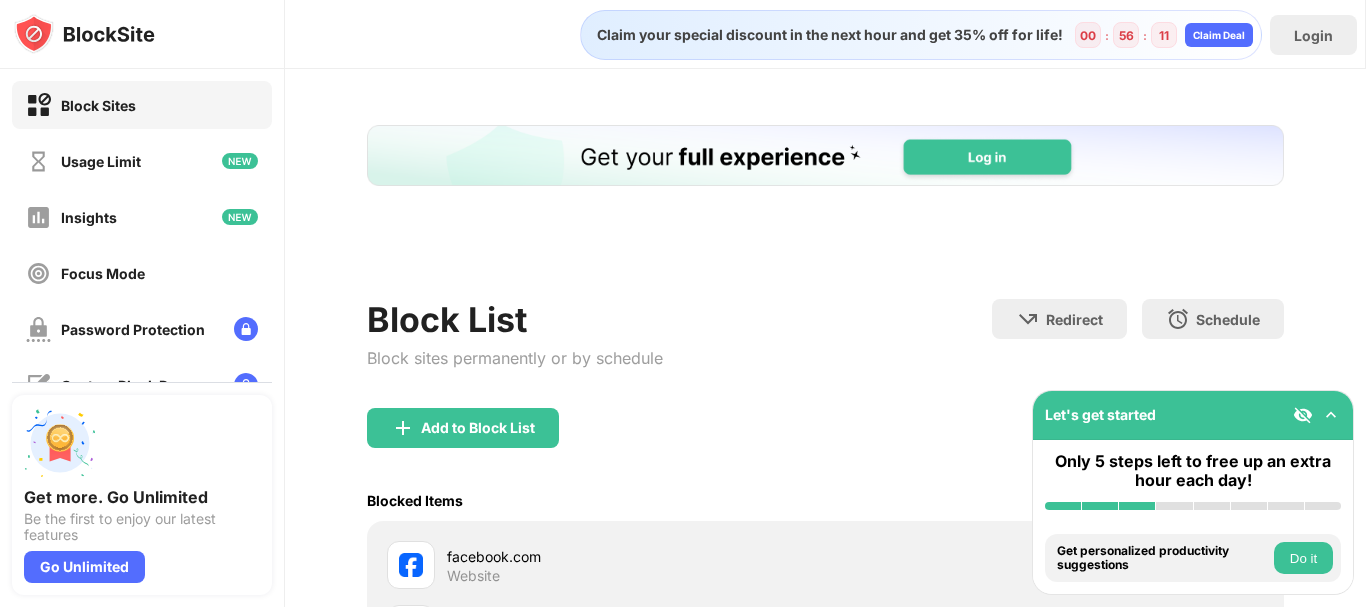 scroll, scrollTop: 357, scrollLeft: 0, axis: vertical 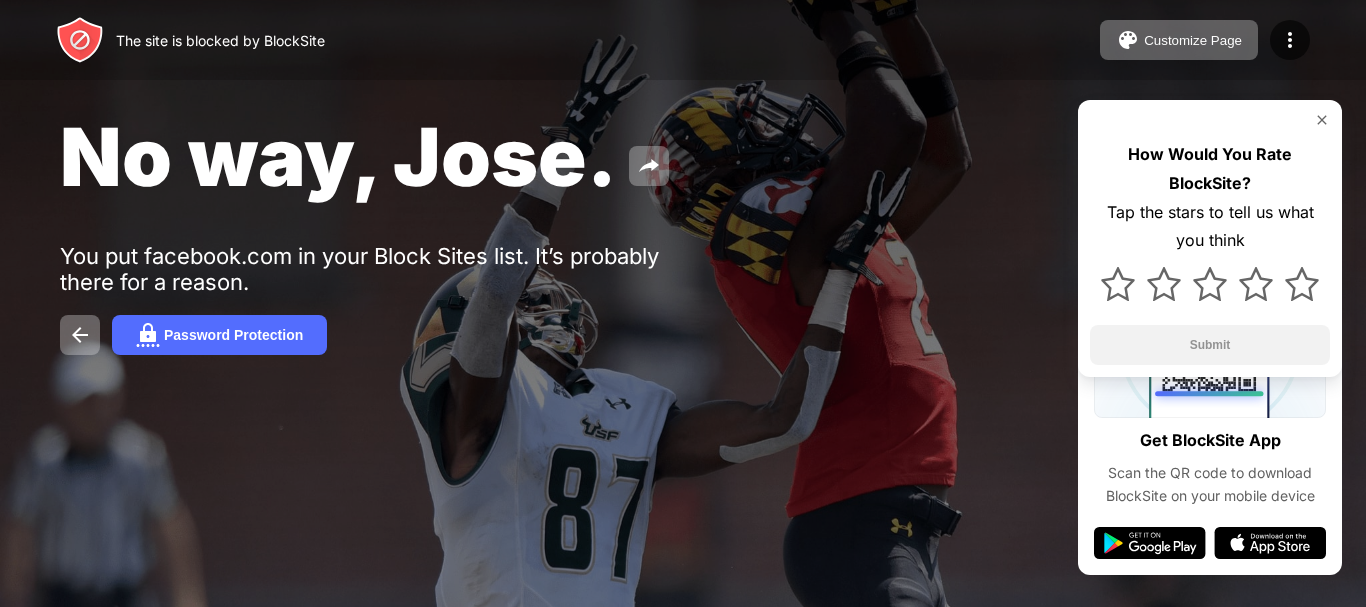 click at bounding box center (1322, 120) 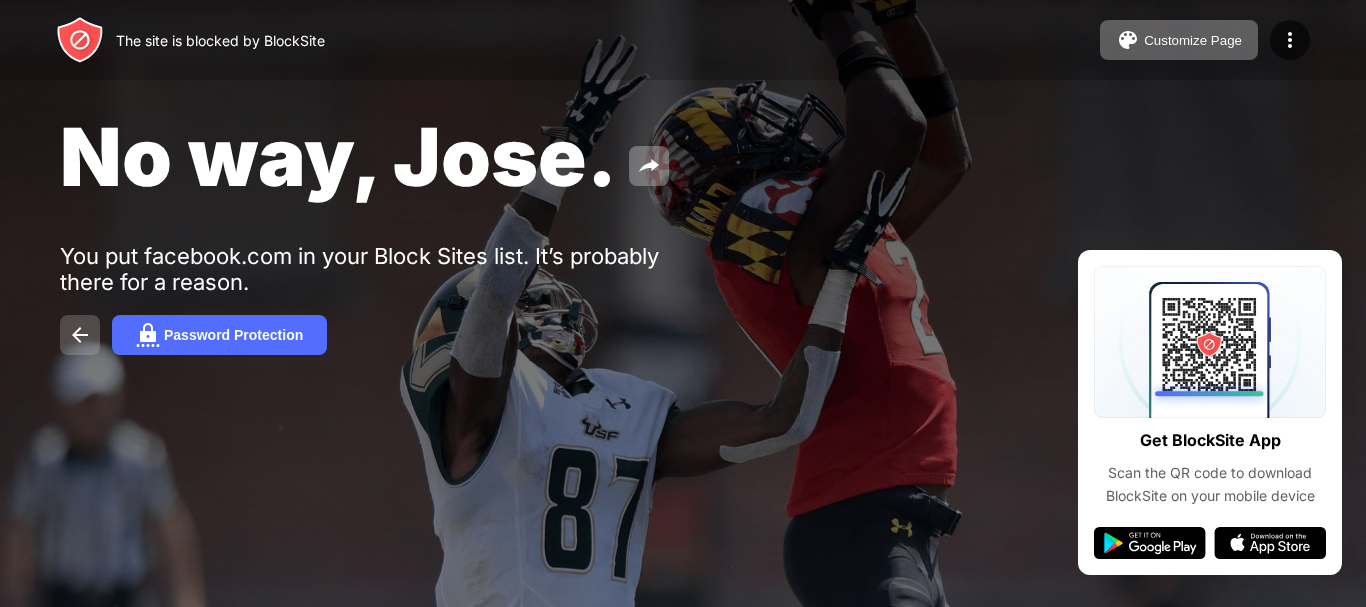 click at bounding box center [80, 335] 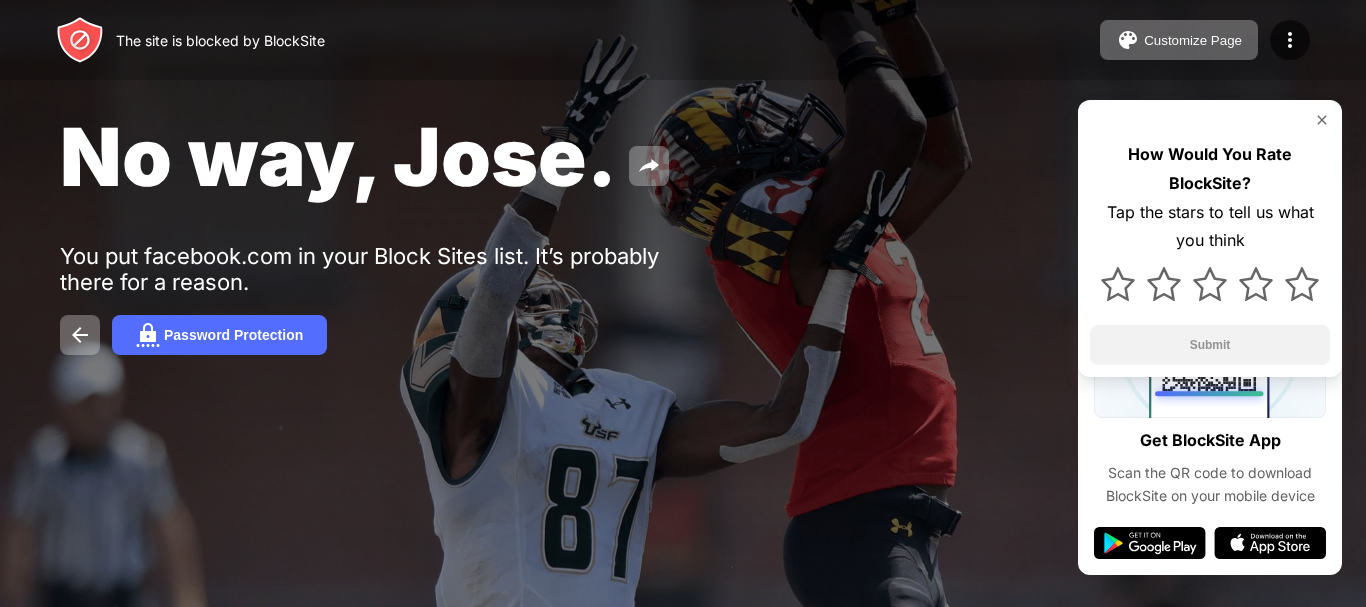 scroll, scrollTop: 0, scrollLeft: 0, axis: both 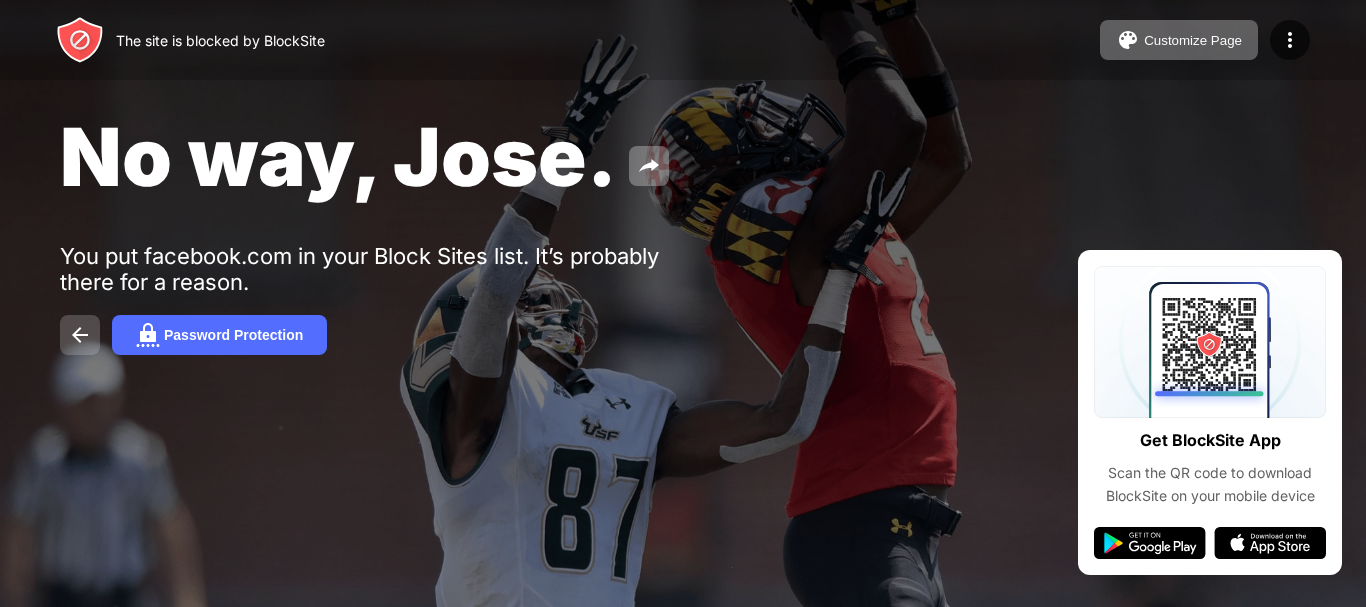 click at bounding box center [80, 335] 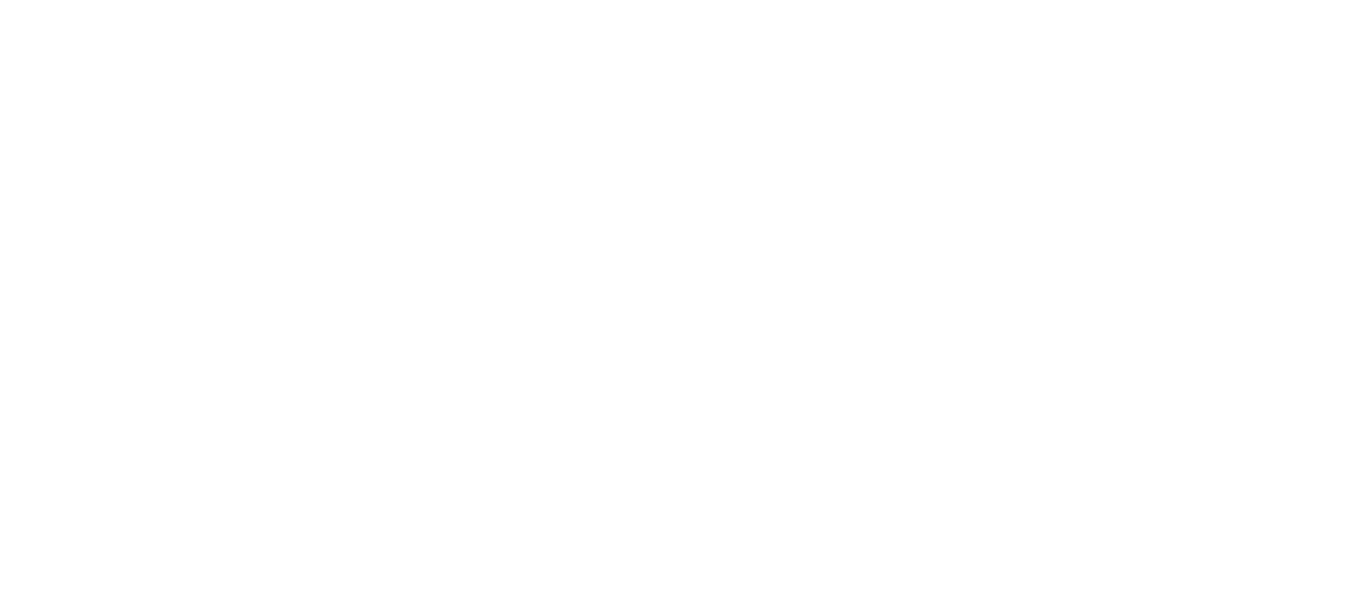 scroll, scrollTop: 0, scrollLeft: 0, axis: both 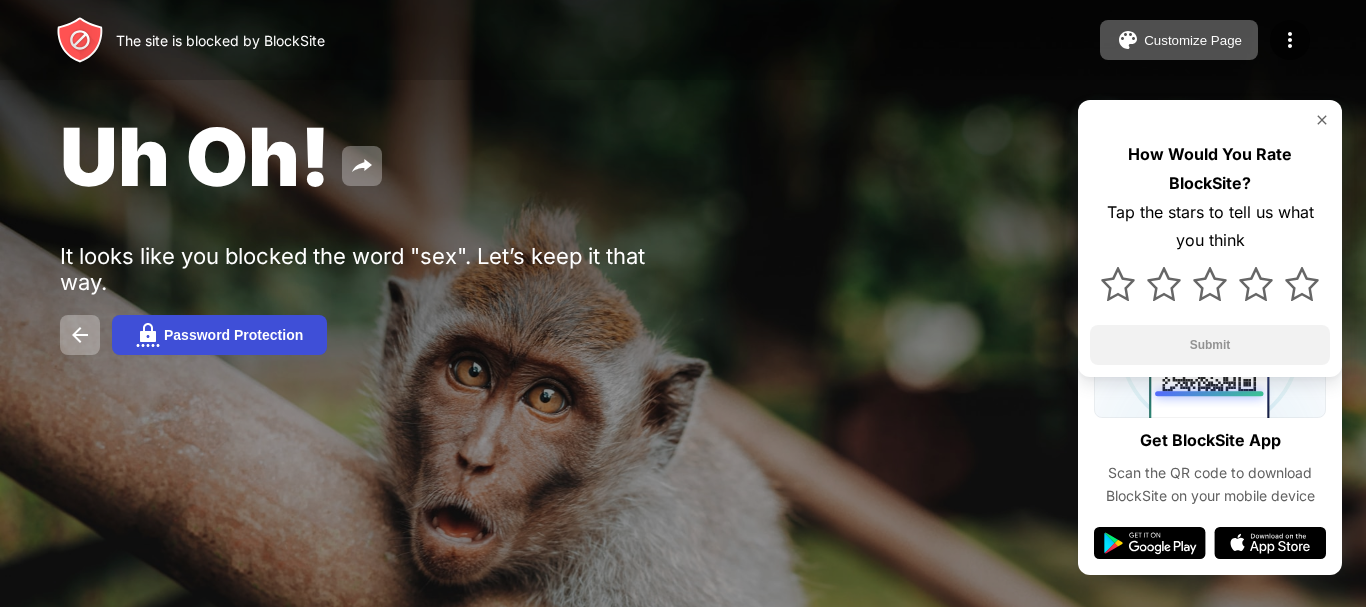 click on "Password Protection" at bounding box center (233, 335) 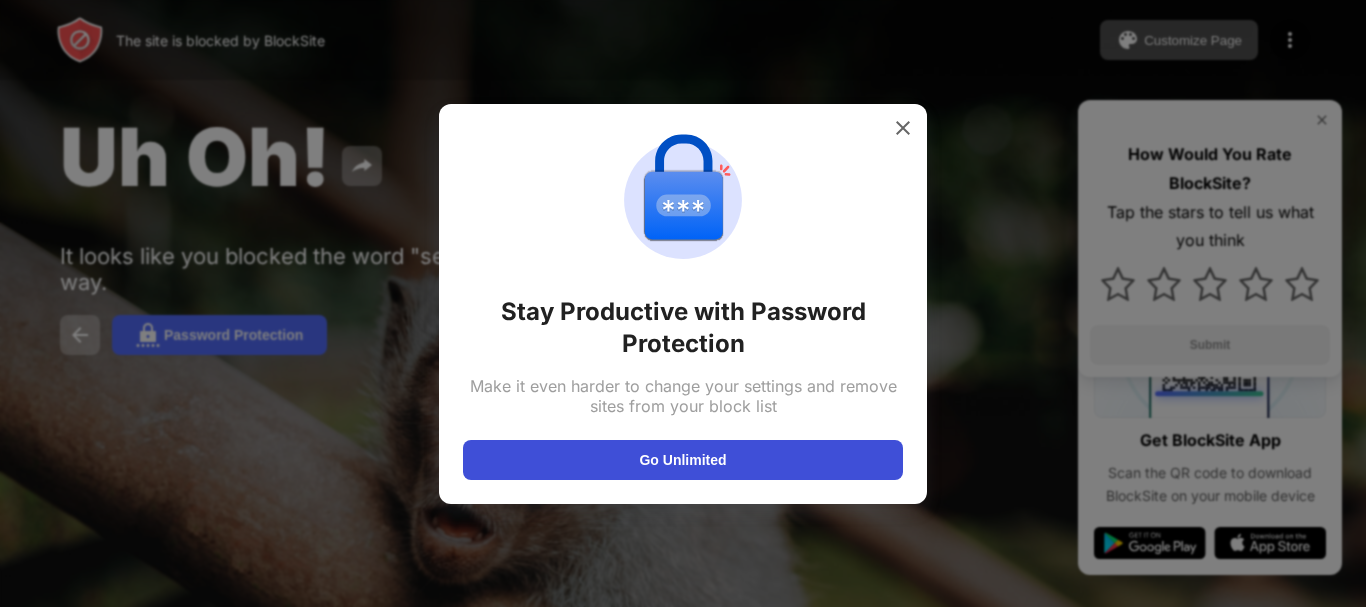 click on "Go Unlimited" at bounding box center (683, 460) 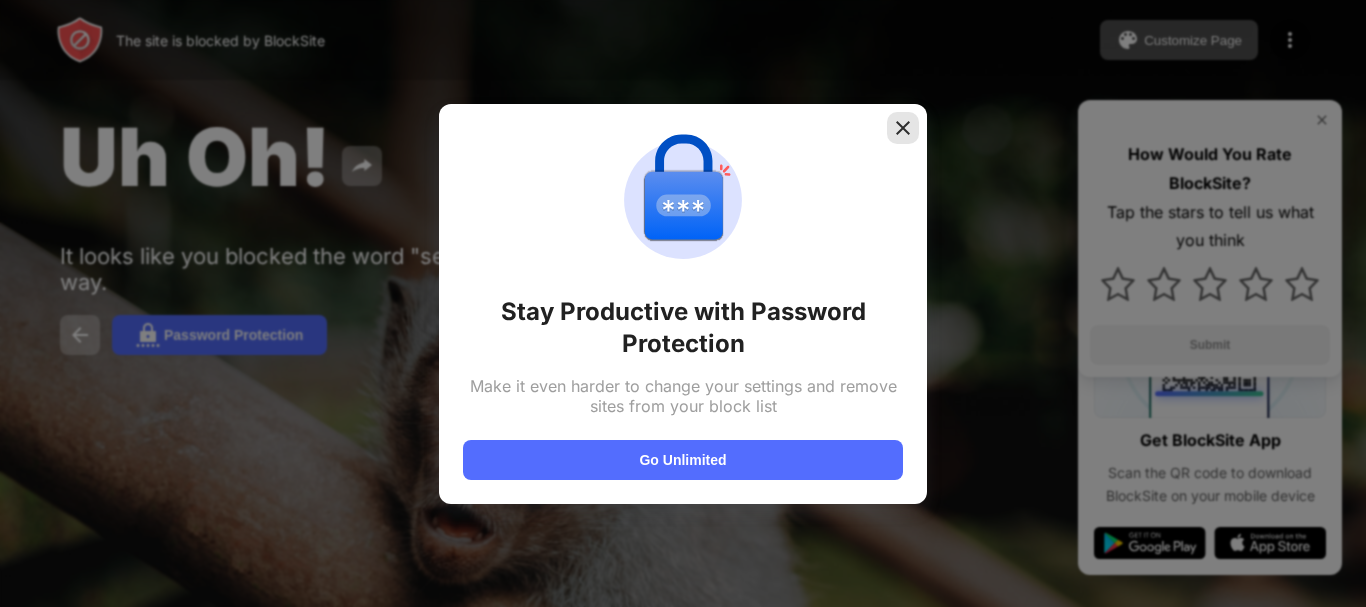 click at bounding box center [903, 128] 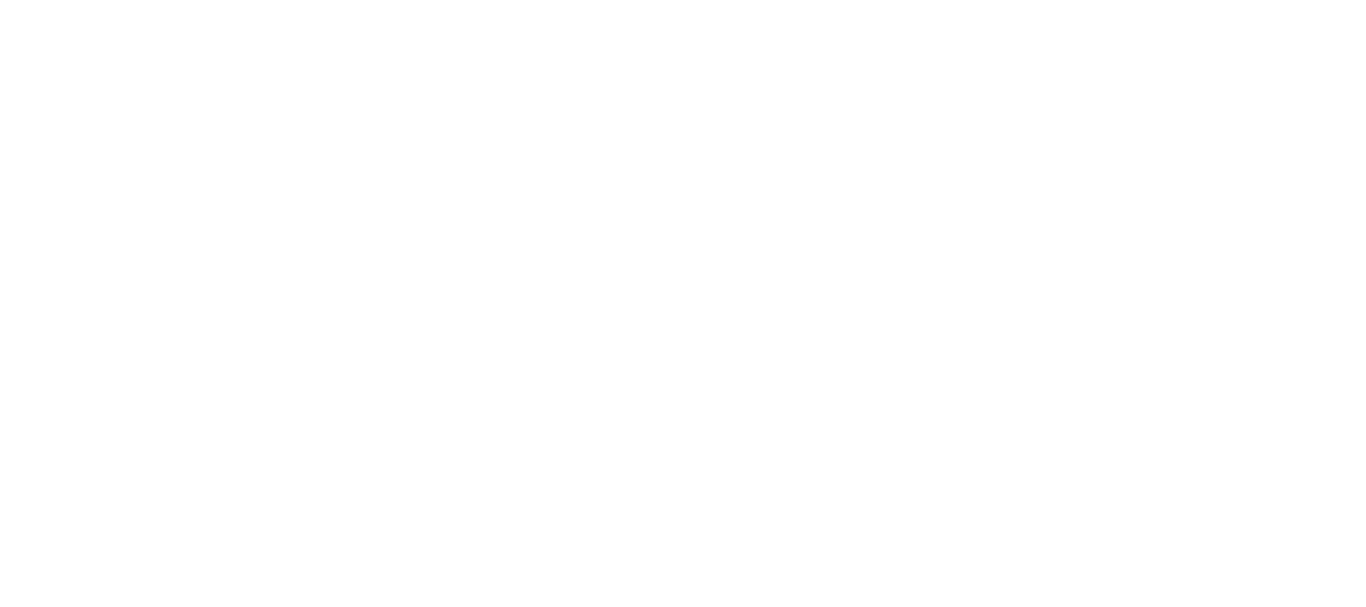 scroll, scrollTop: 0, scrollLeft: 0, axis: both 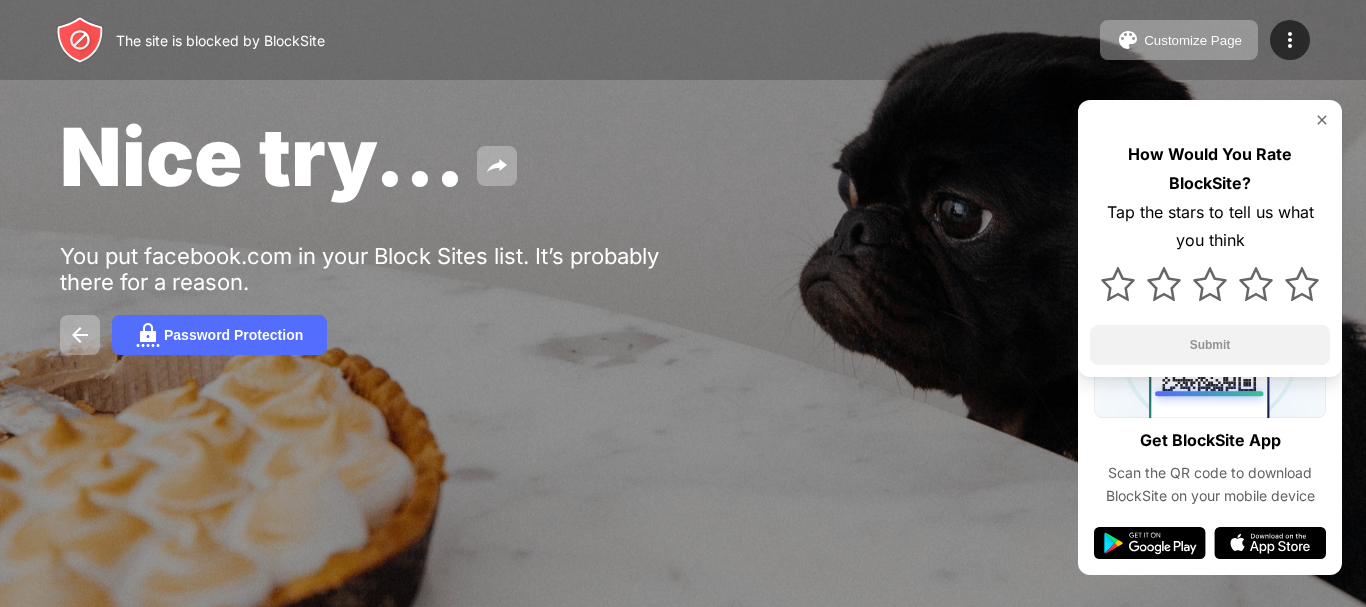 click at bounding box center [1322, 120] 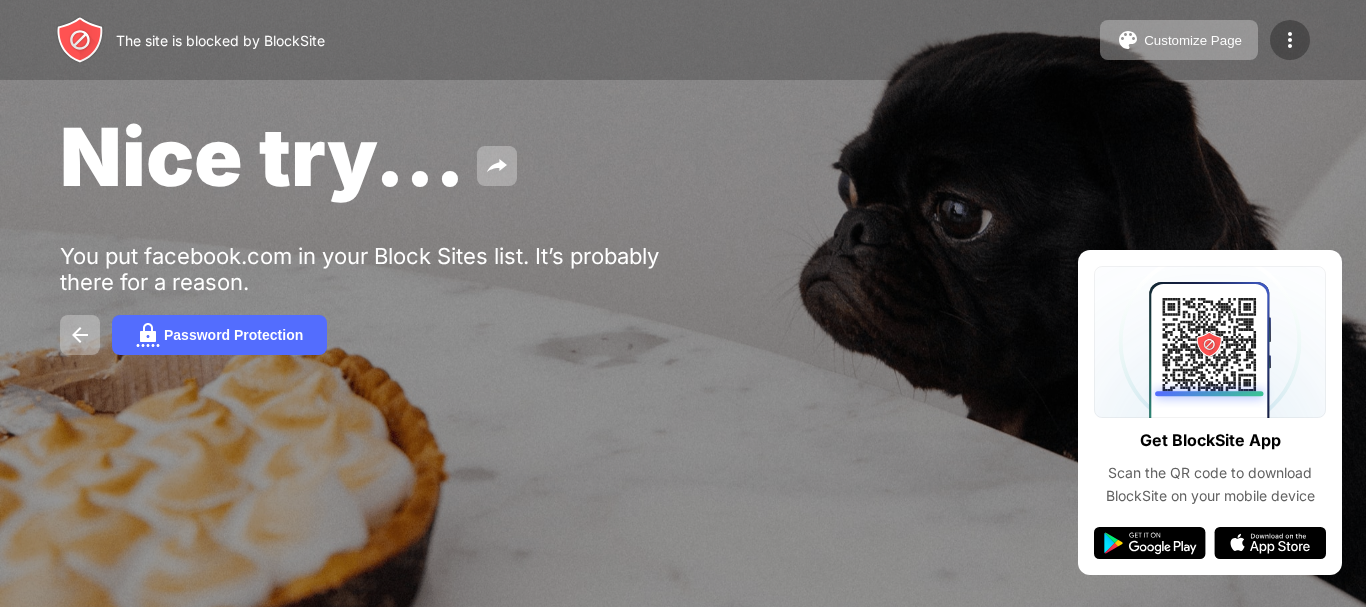 click at bounding box center (1290, 40) 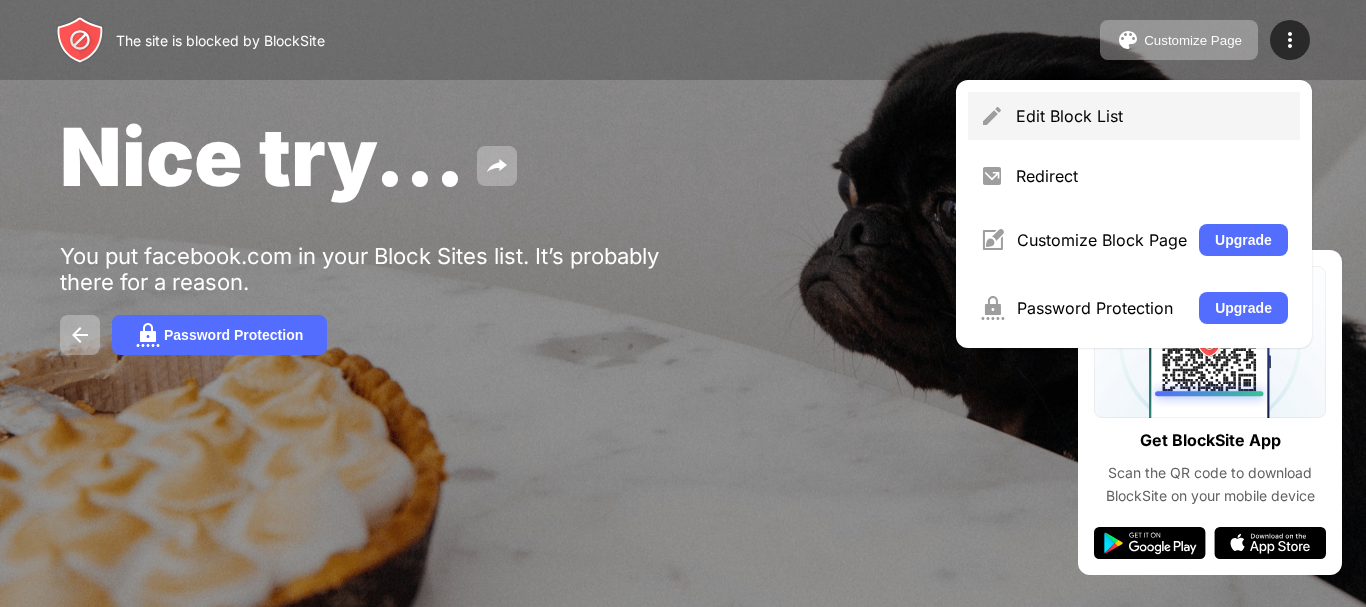 click on "Edit Block List" at bounding box center (1152, 116) 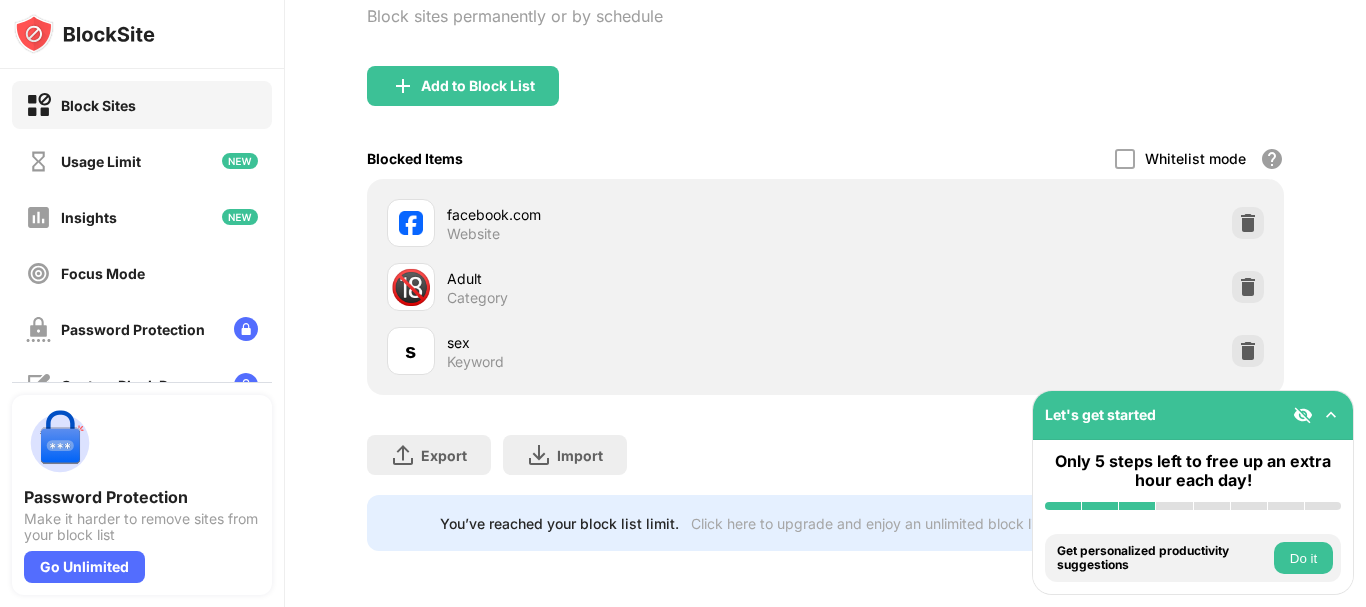 scroll, scrollTop: 0, scrollLeft: 0, axis: both 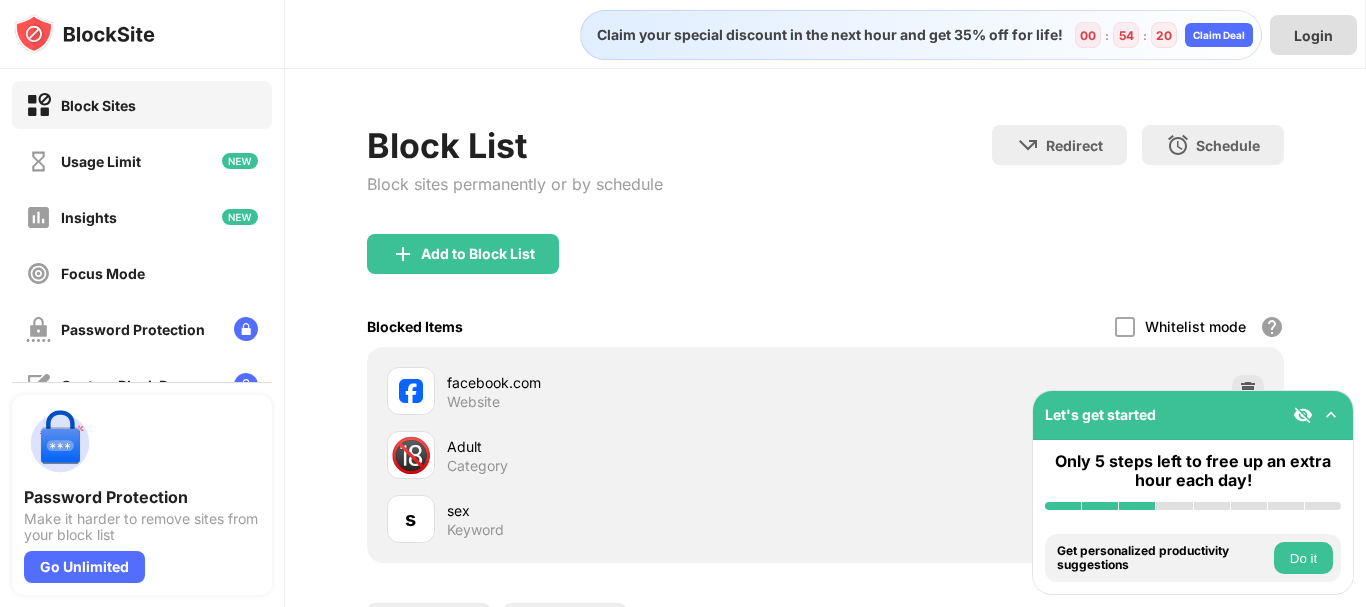 click on "Login" at bounding box center (1313, 35) 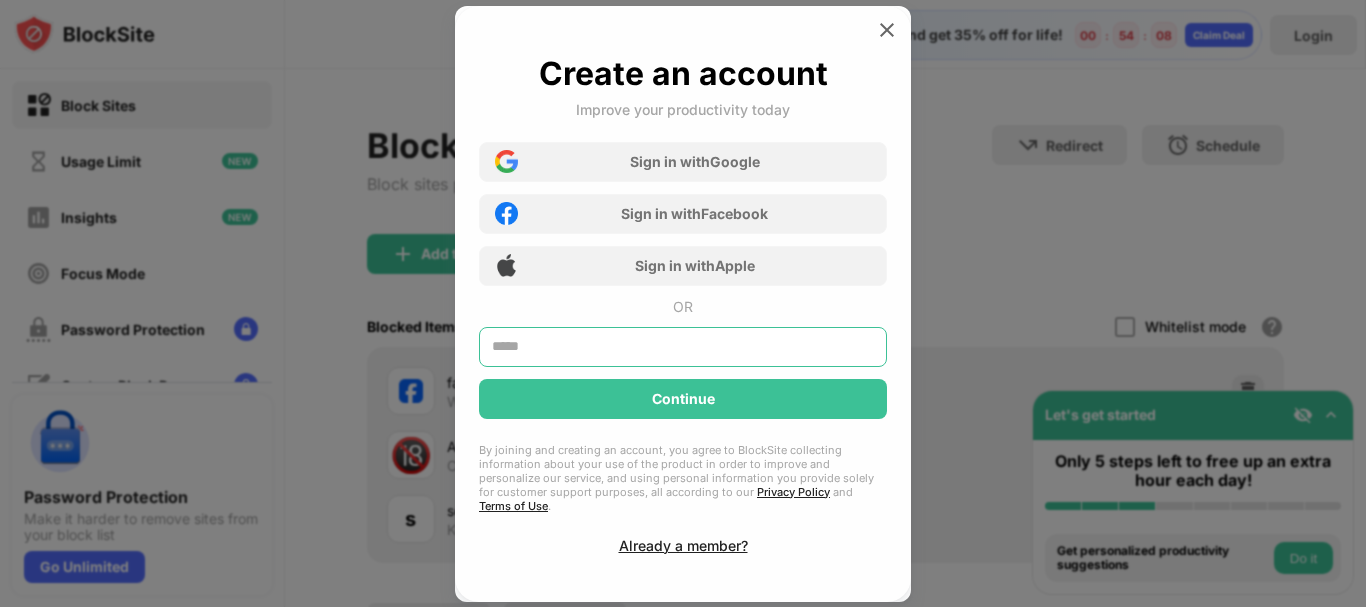 click at bounding box center [683, 347] 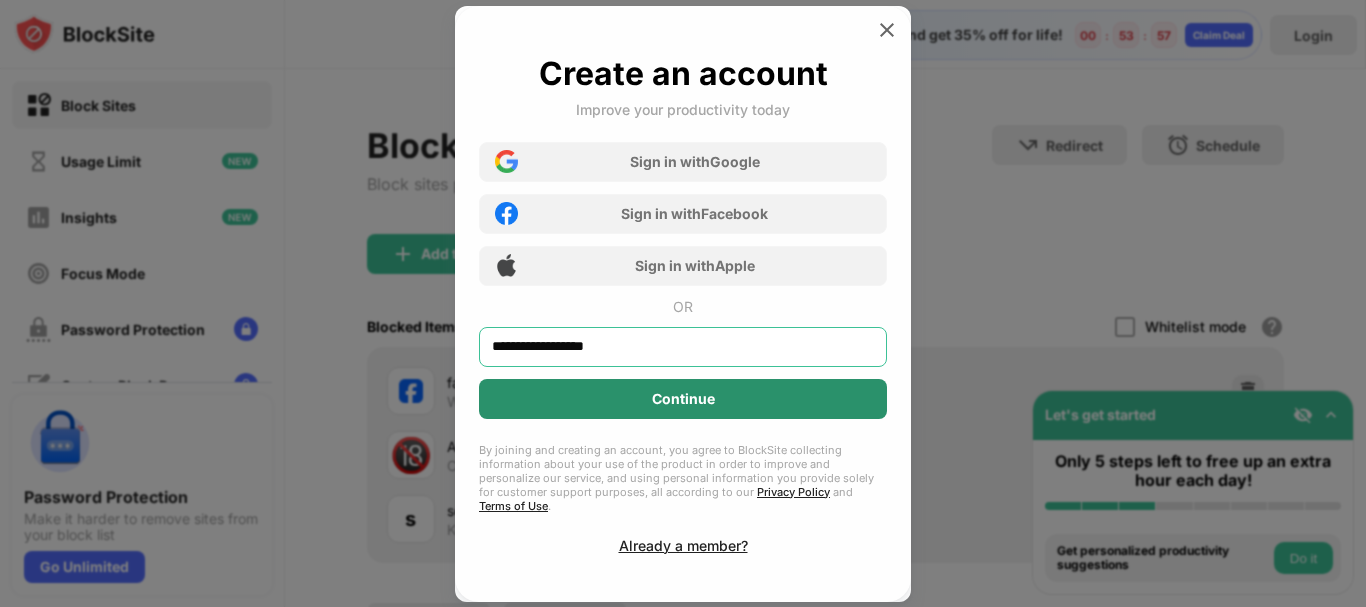 type on "**********" 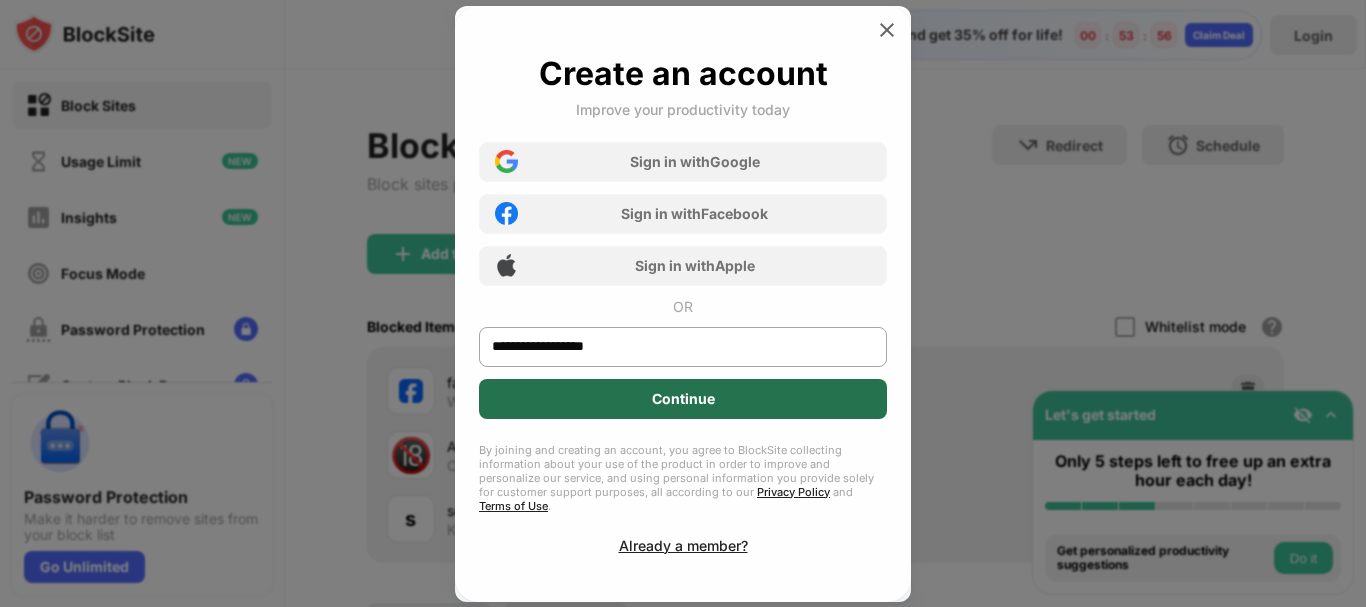 click on "Continue" at bounding box center [683, 399] 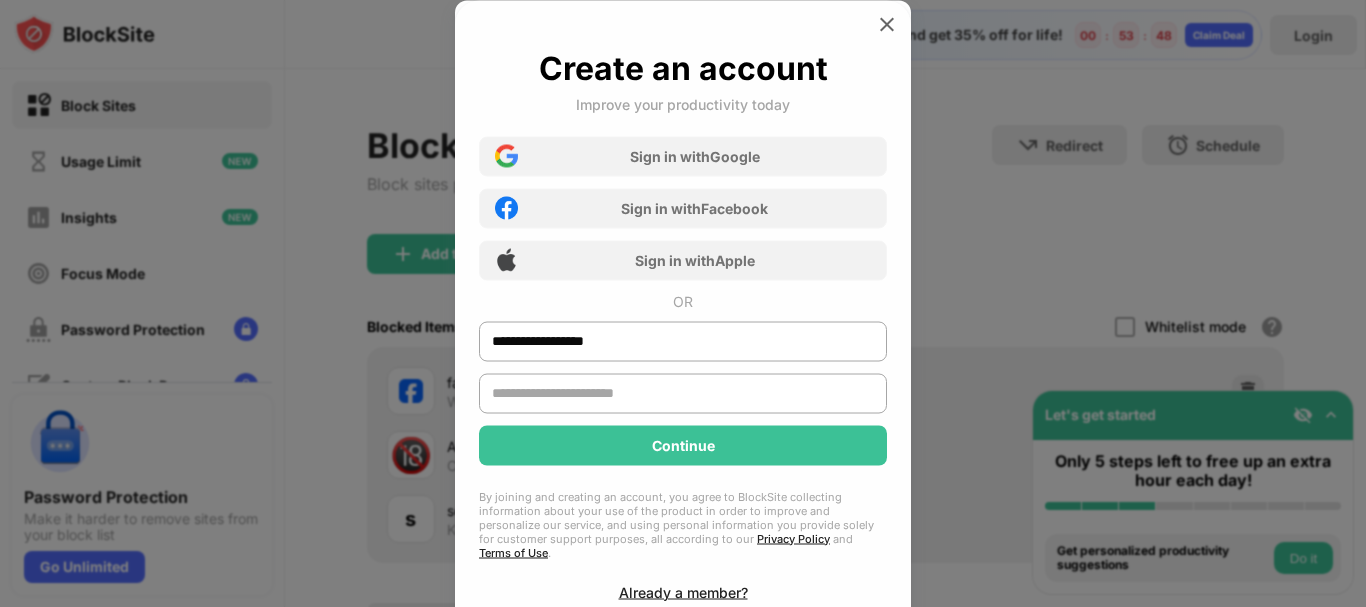 drag, startPoint x: 617, startPoint y: 389, endPoint x: 486, endPoint y: 376, distance: 131.64346 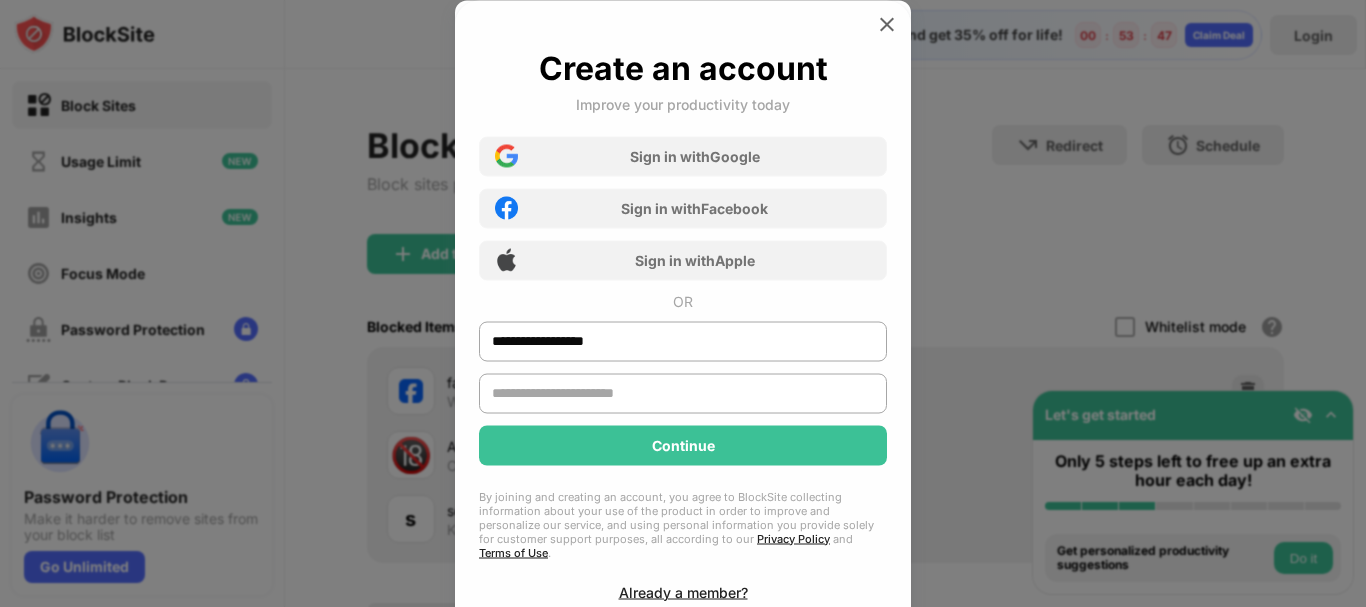 drag, startPoint x: 488, startPoint y: 387, endPoint x: 683, endPoint y: 411, distance: 196.47137 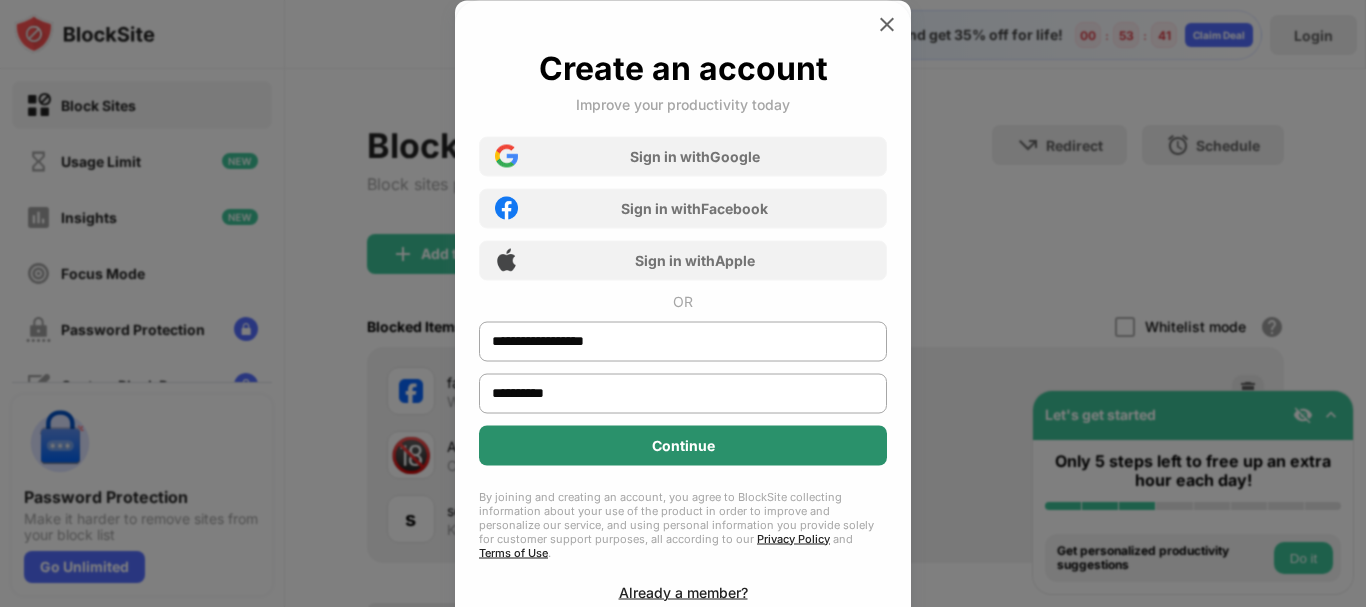 type on "**********" 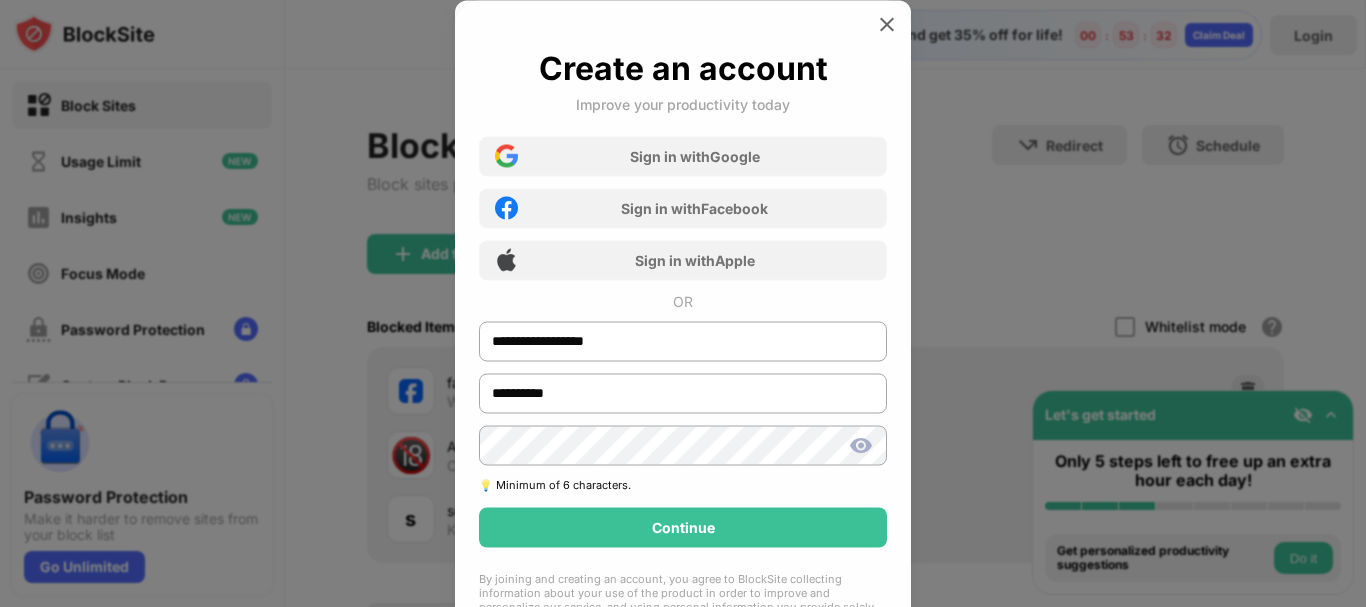 click at bounding box center (861, 445) 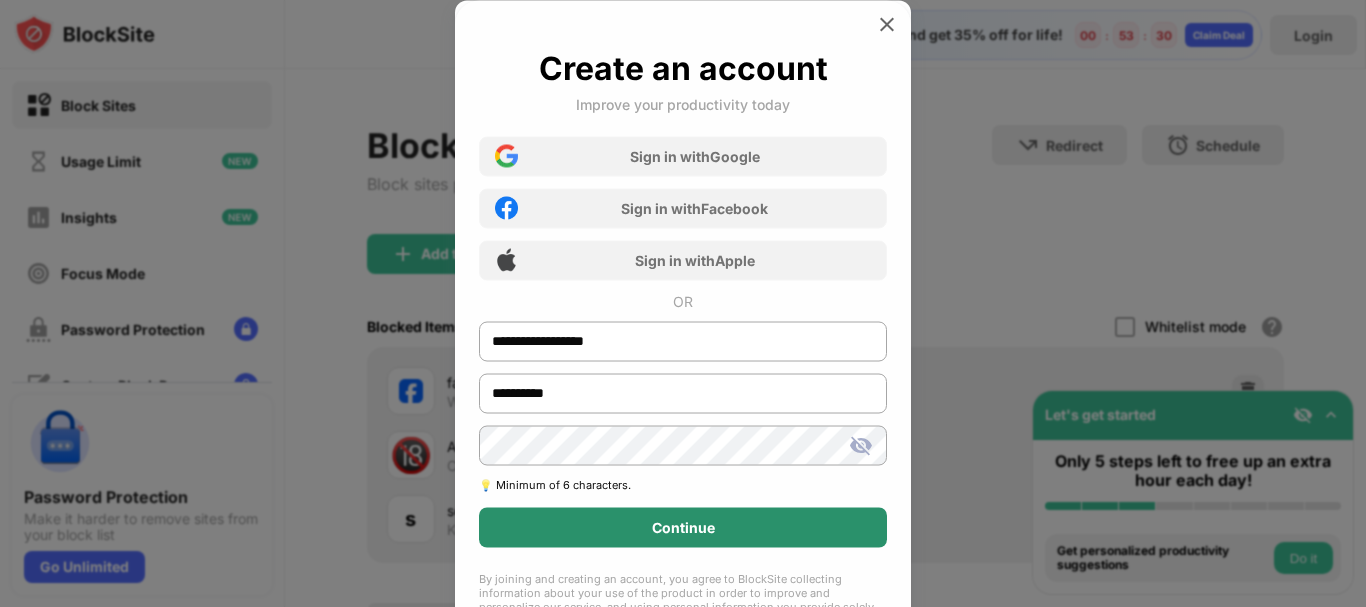 click on "Continue" at bounding box center [683, 527] 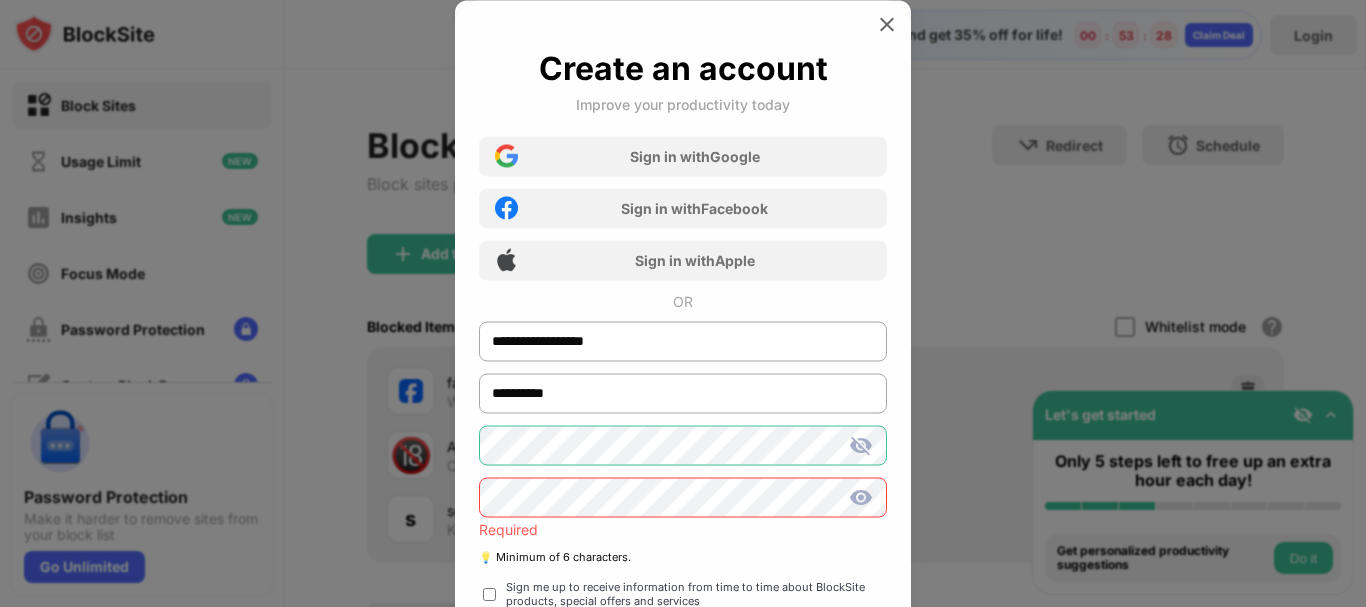 click on "**********" at bounding box center [683, 607] 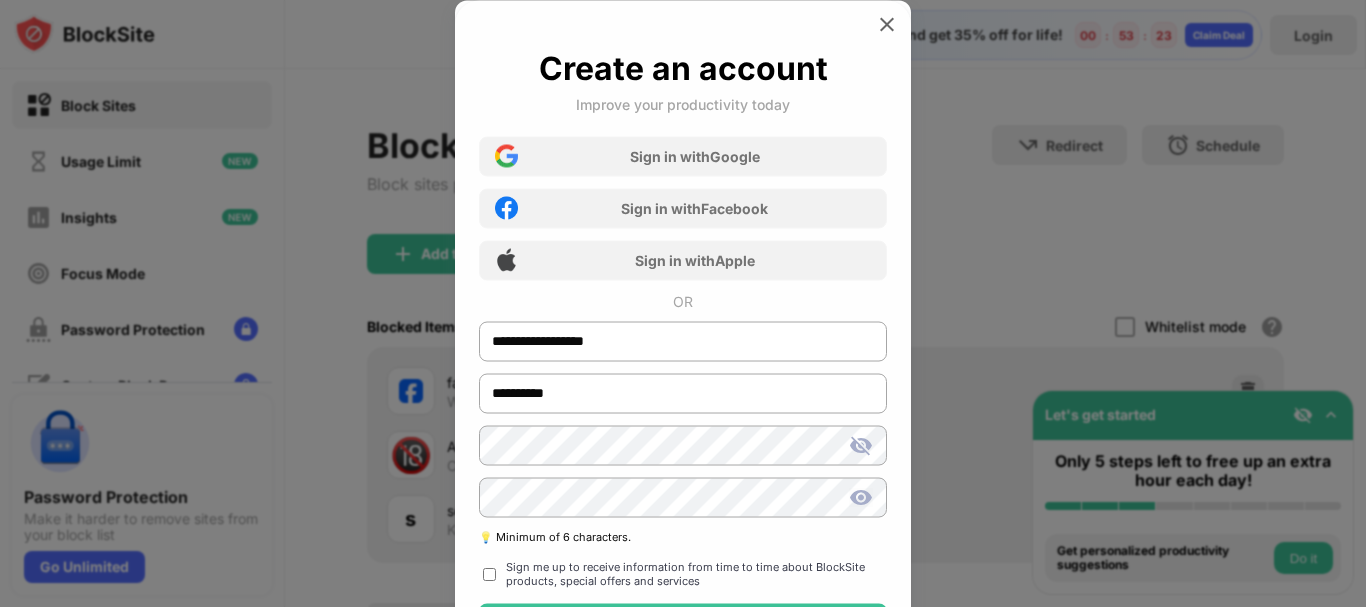 click at bounding box center (861, 497) 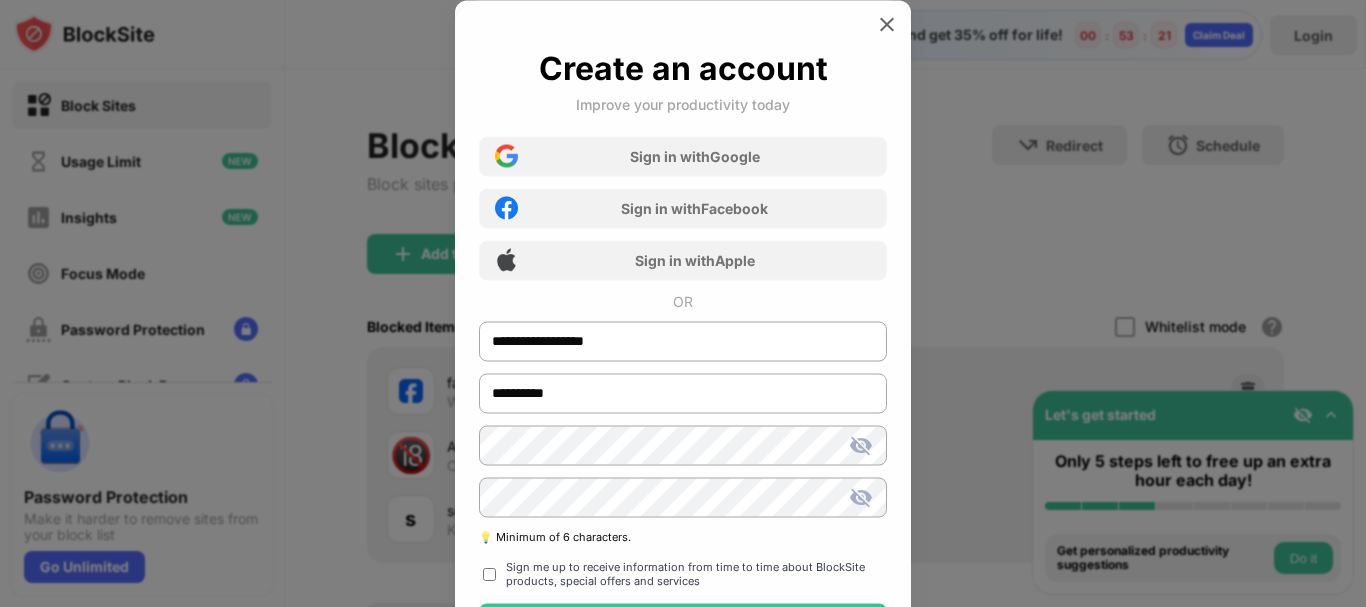 click at bounding box center (683, 303) 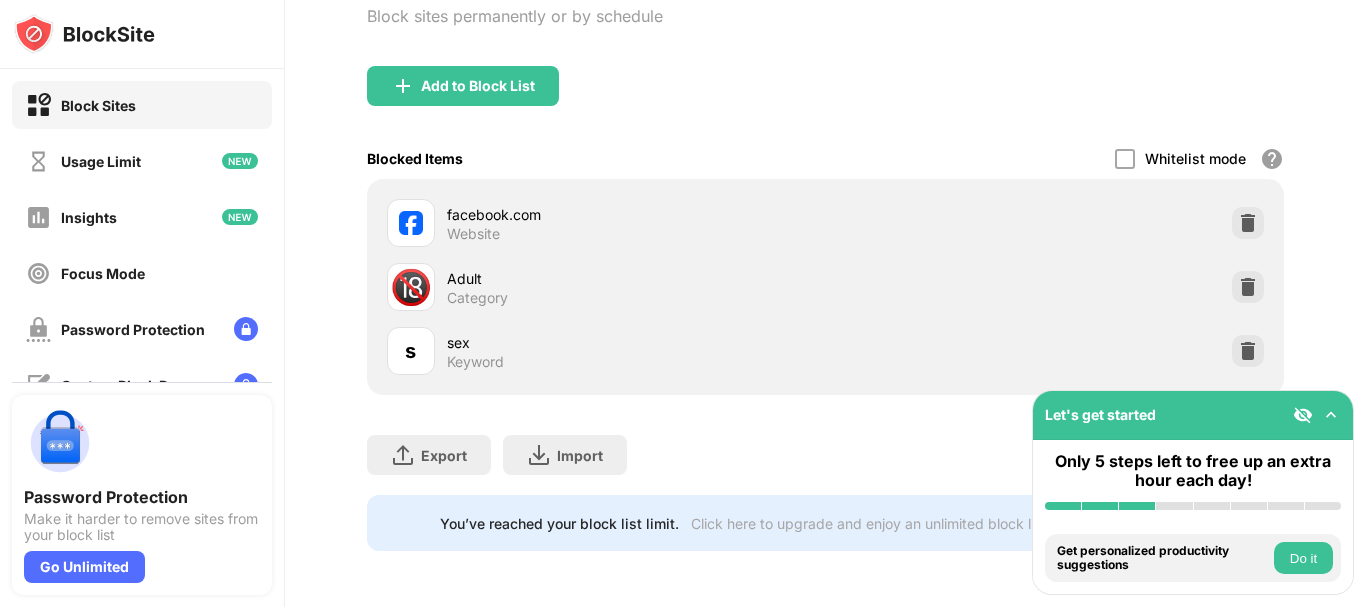 scroll, scrollTop: 0, scrollLeft: 0, axis: both 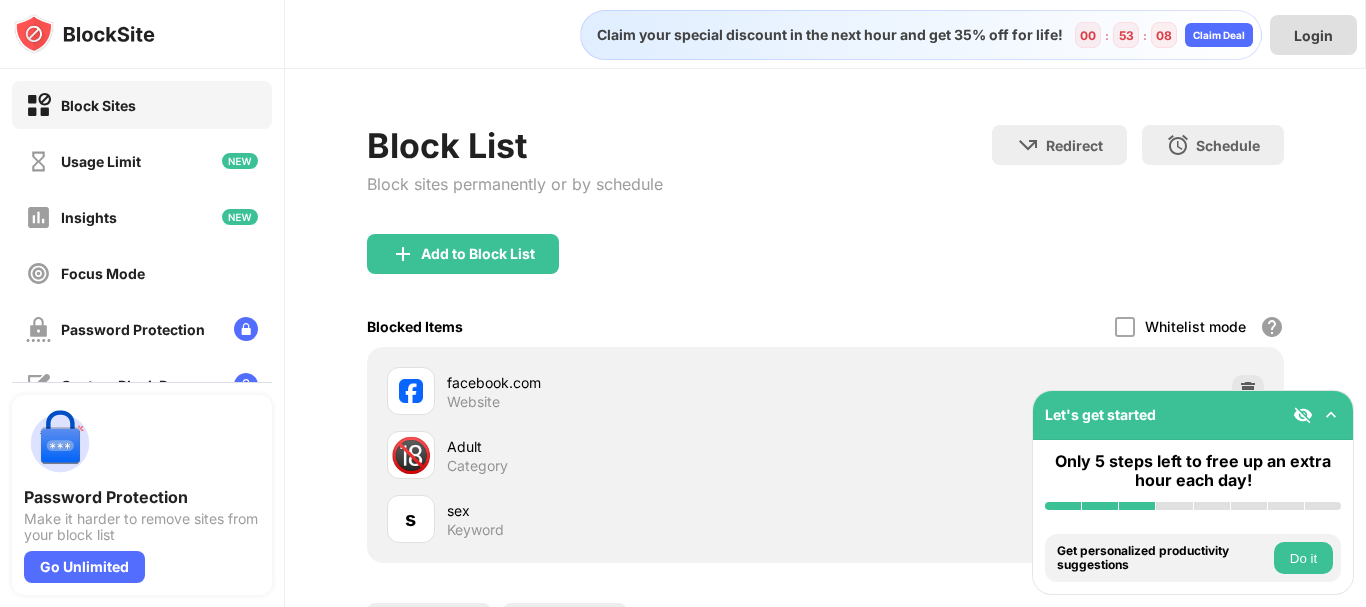 click on "Login" at bounding box center [1313, 35] 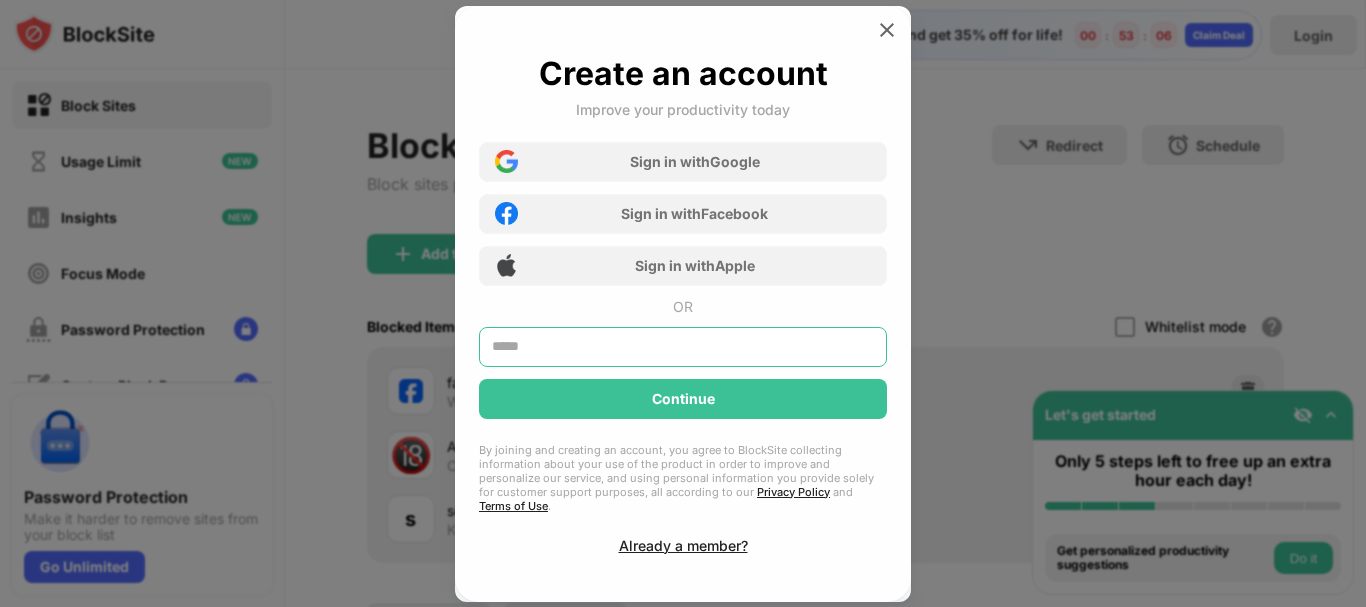 click at bounding box center [683, 347] 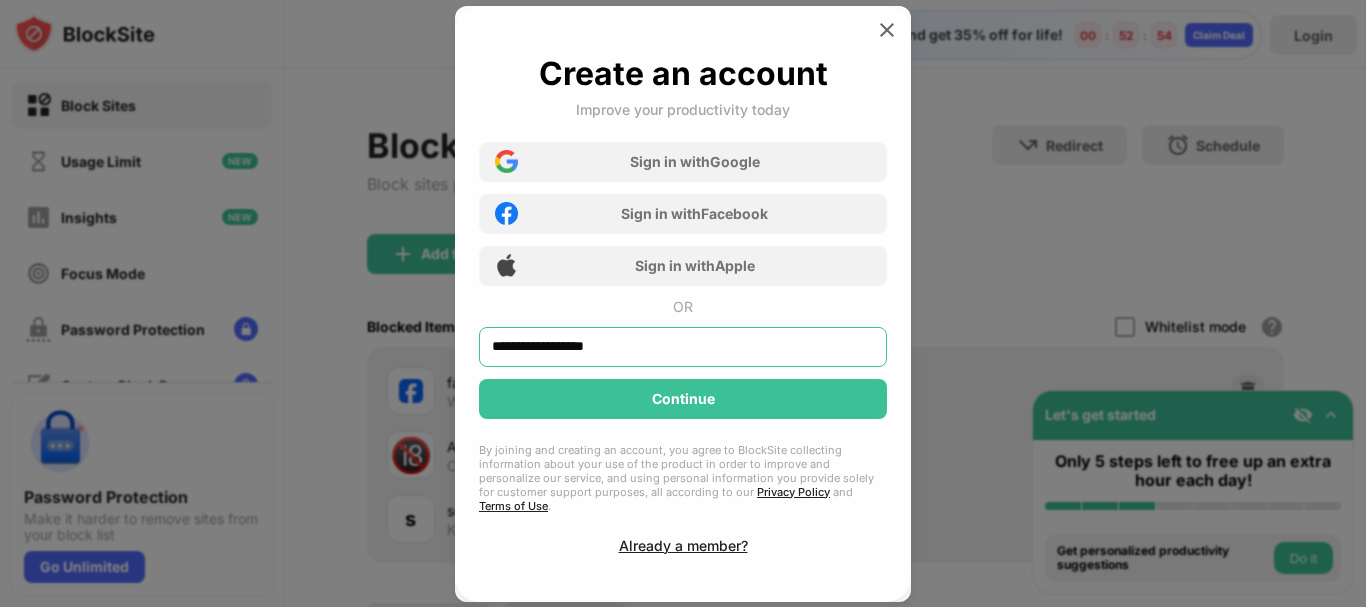 type on "**********" 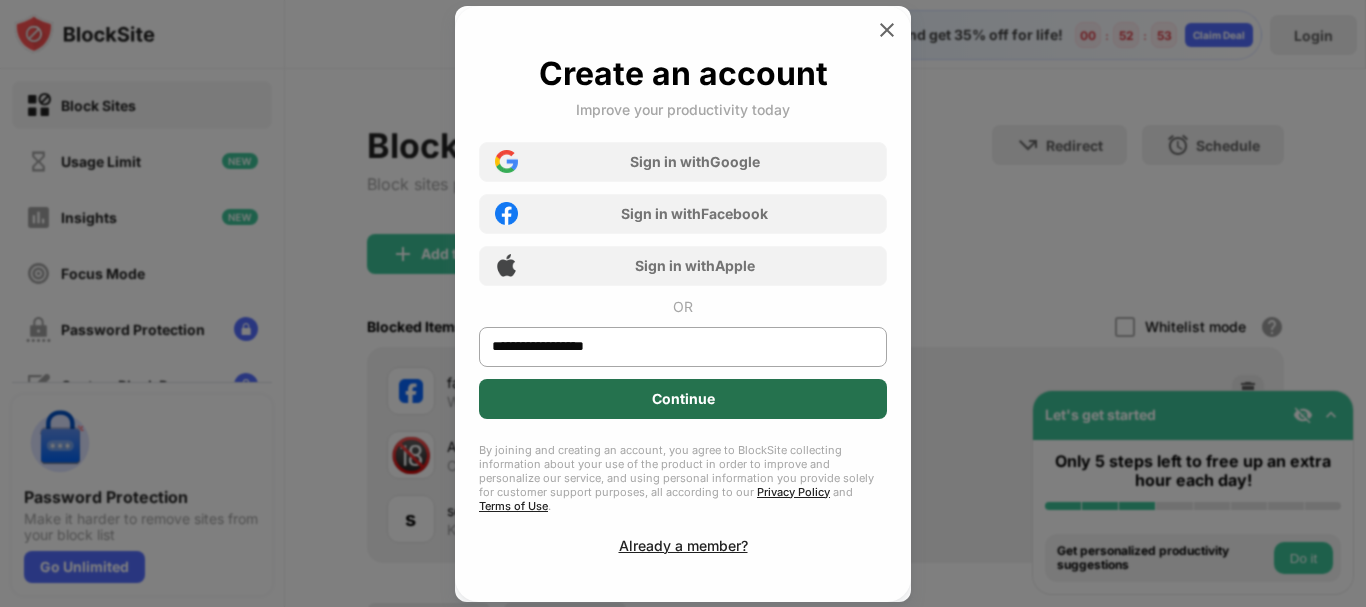 click on "Continue" at bounding box center [683, 399] 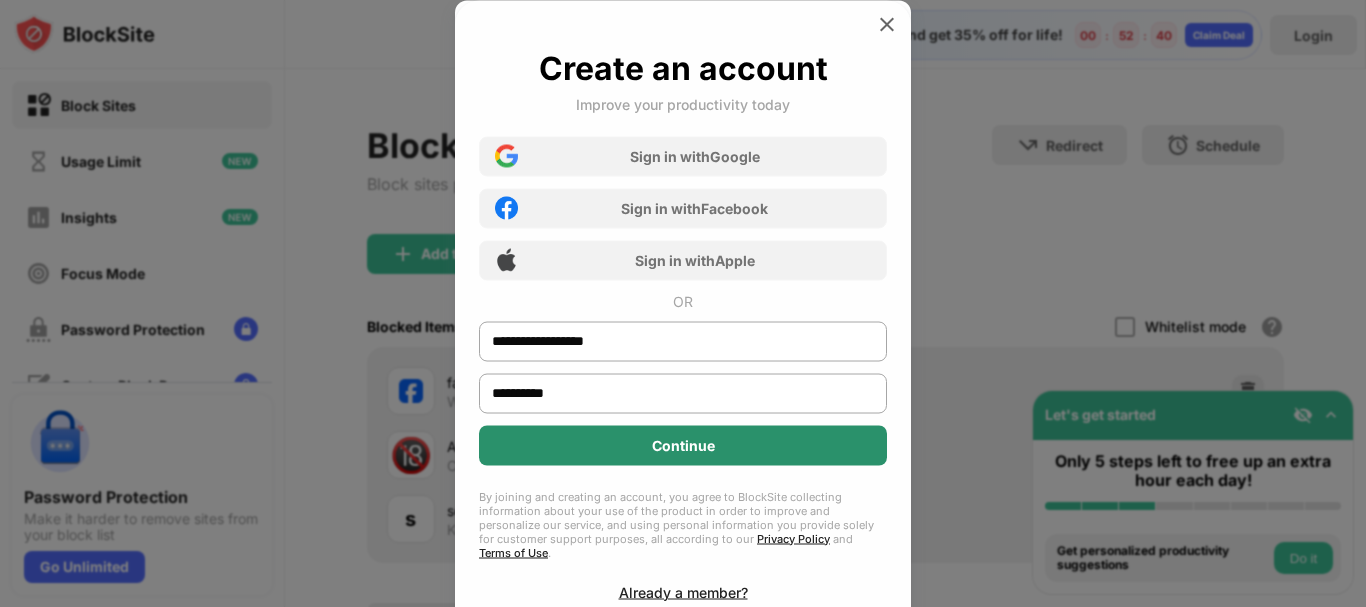 type on "**********" 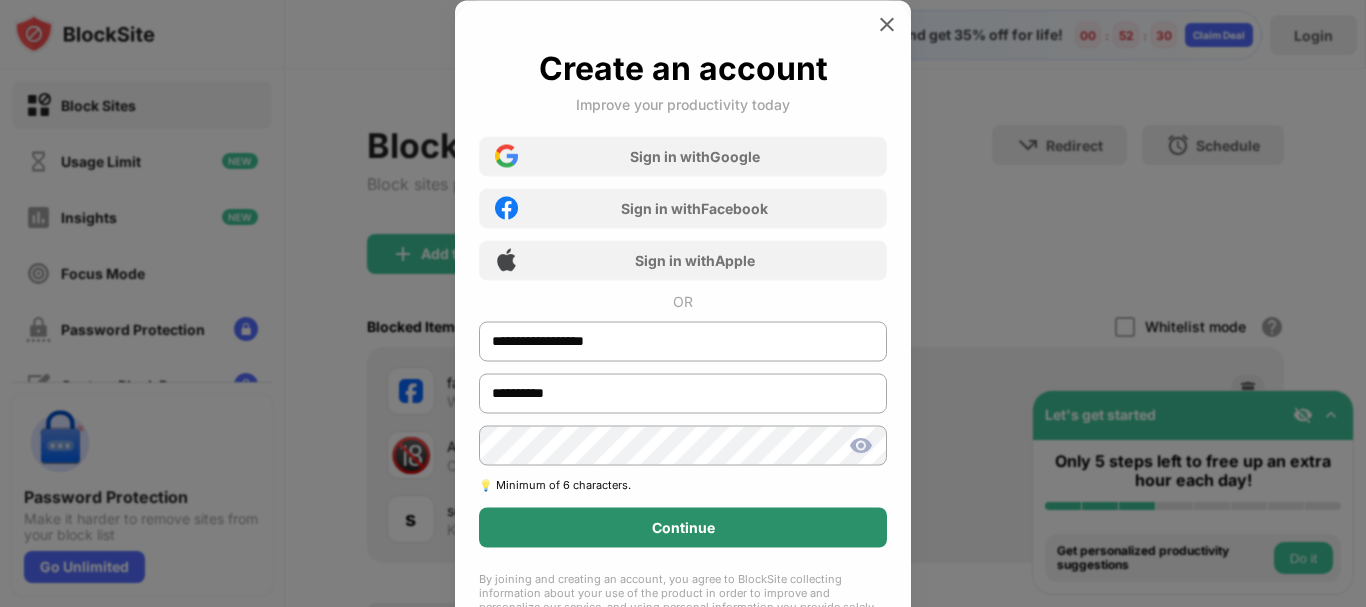 click on "Continue" at bounding box center [683, 527] 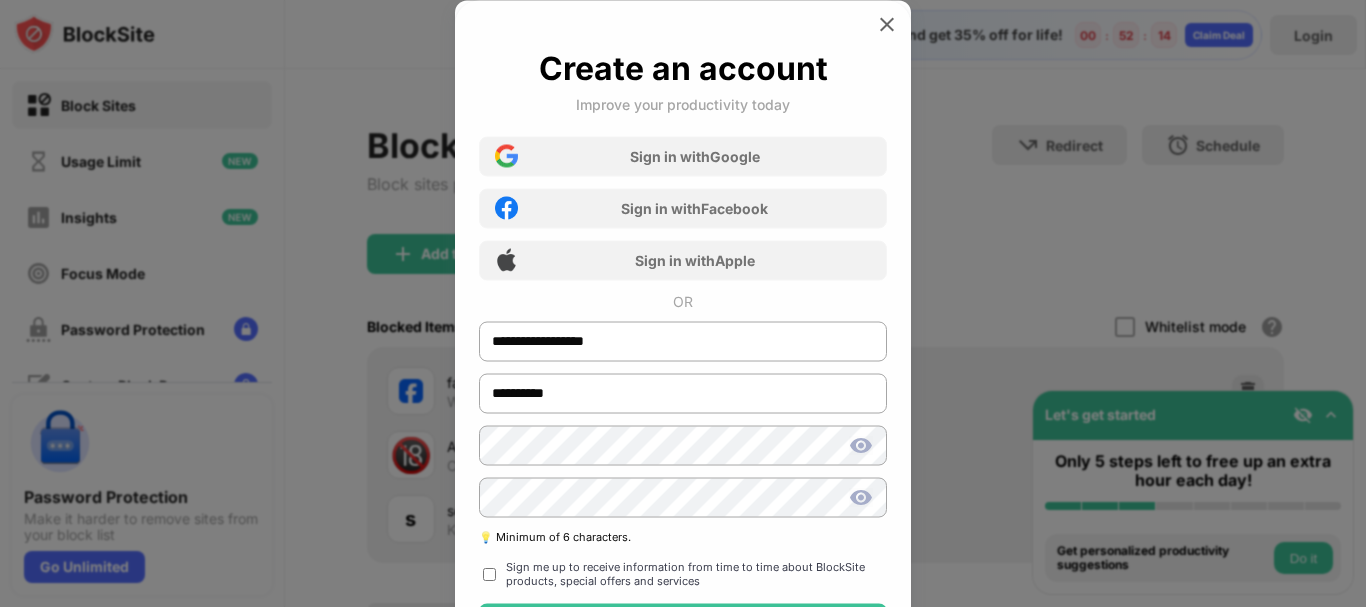 click at bounding box center (683, 303) 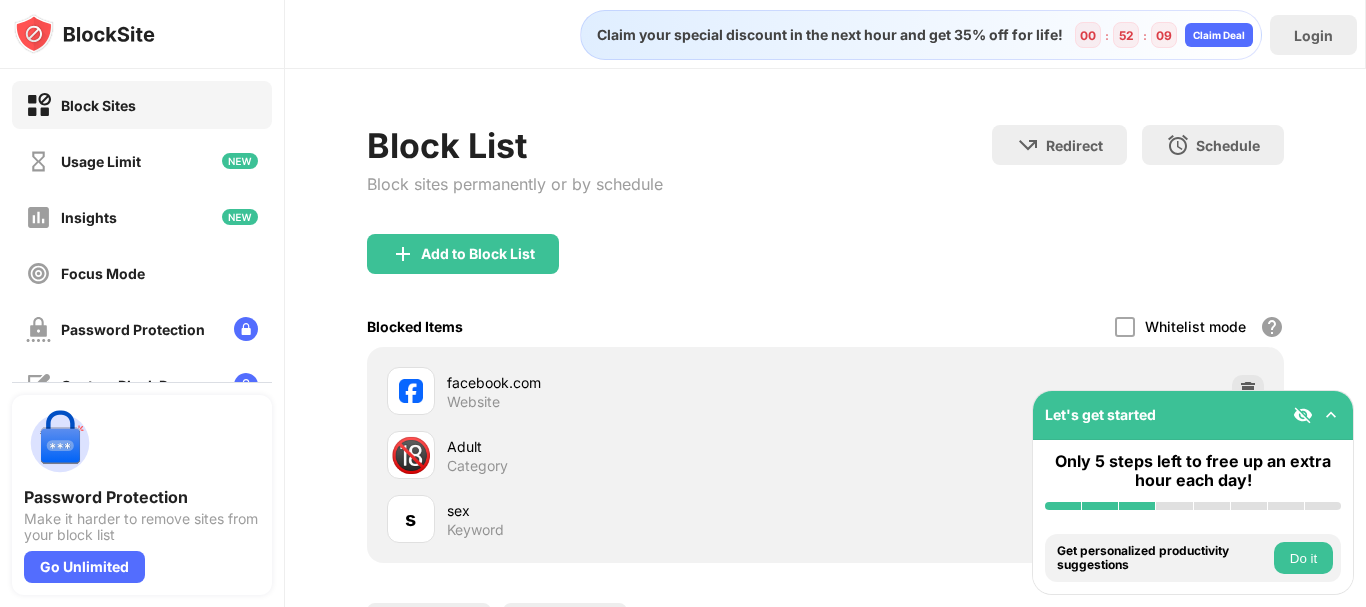 scroll, scrollTop: 183, scrollLeft: 0, axis: vertical 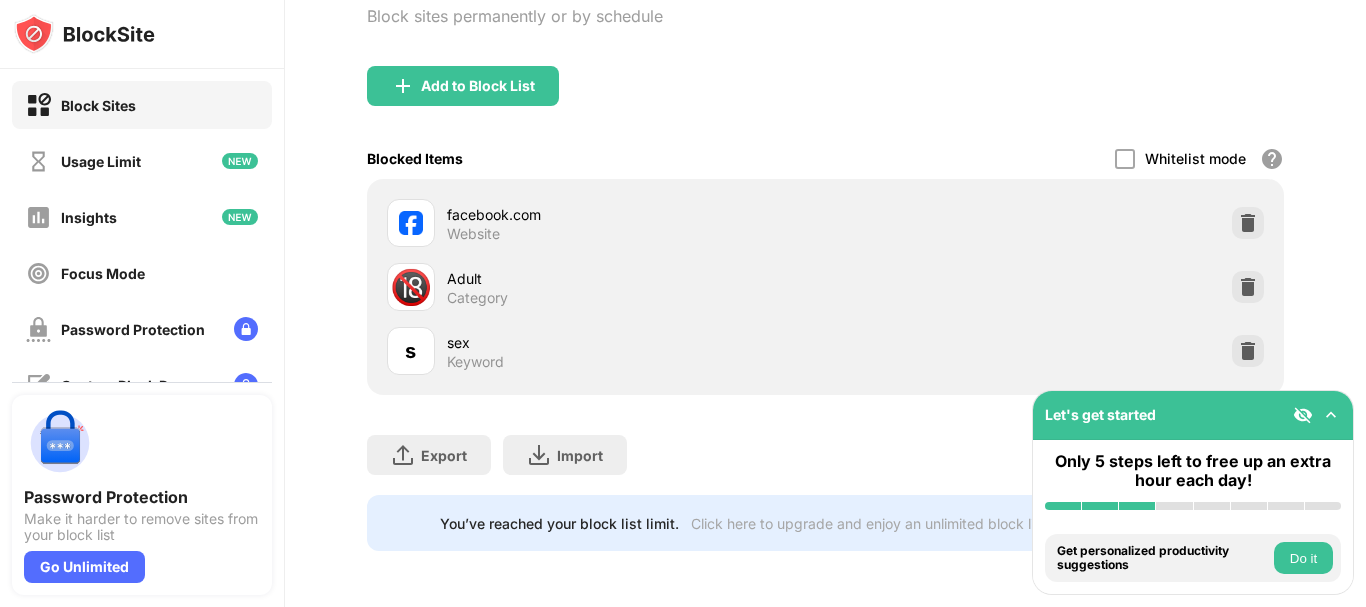click on "Do it" at bounding box center [1303, 558] 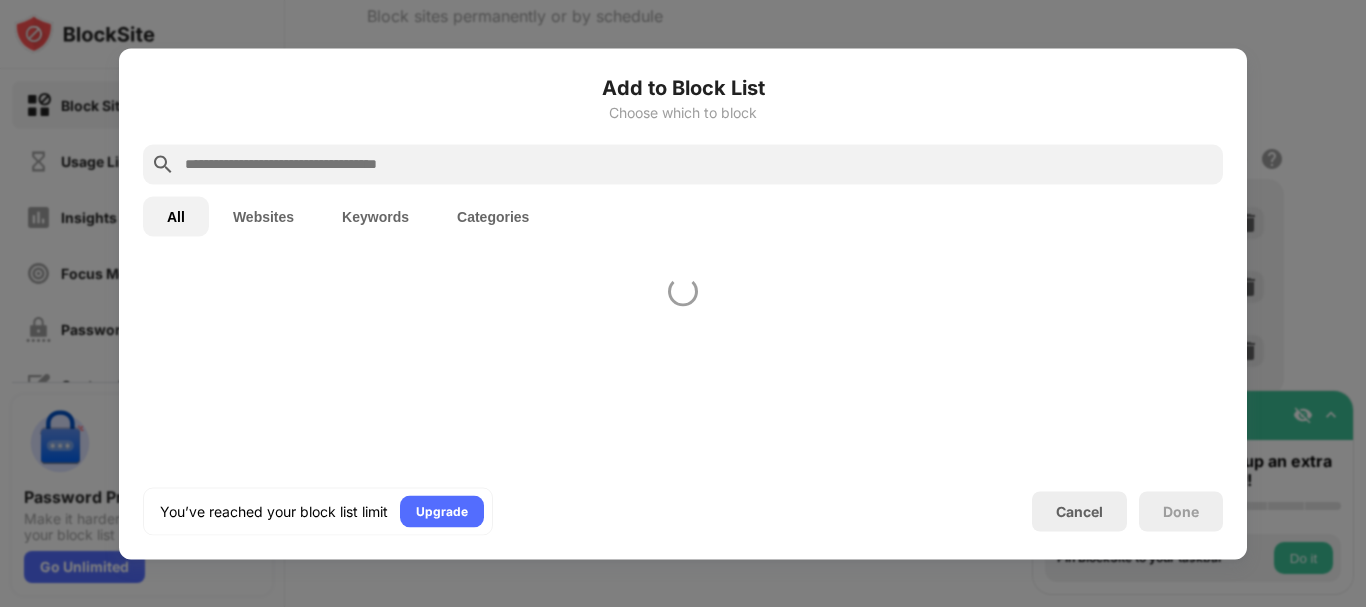 scroll, scrollTop: 696, scrollLeft: 0, axis: vertical 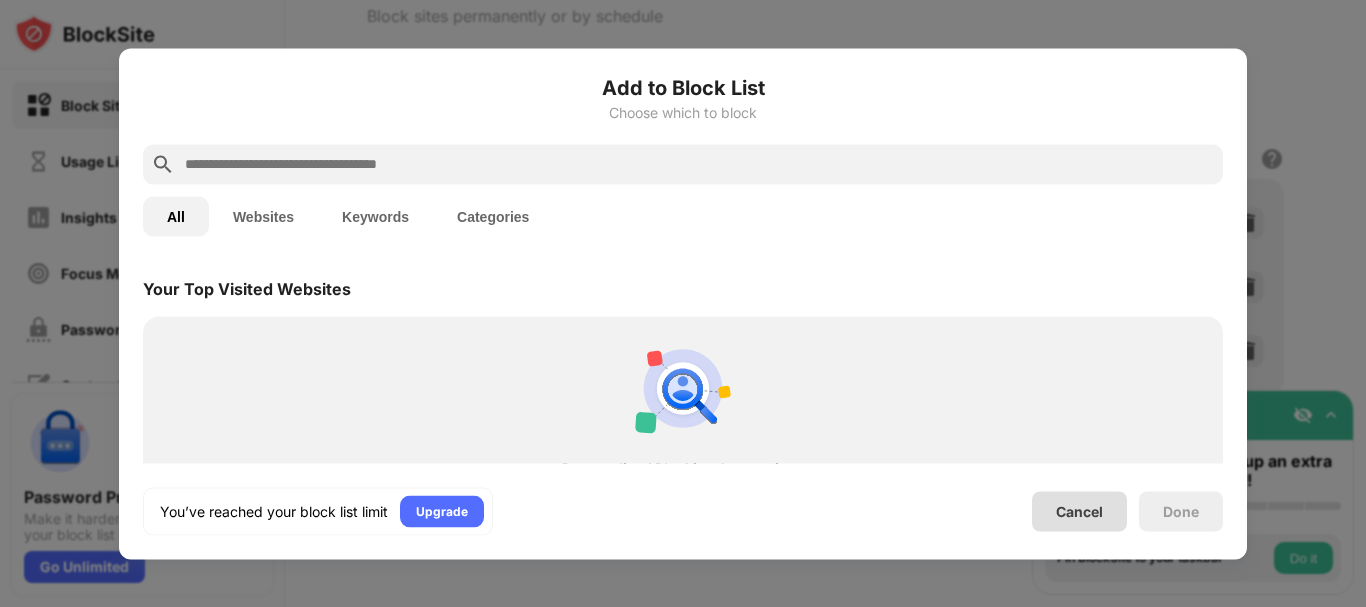 click on "Cancel" at bounding box center [1079, 511] 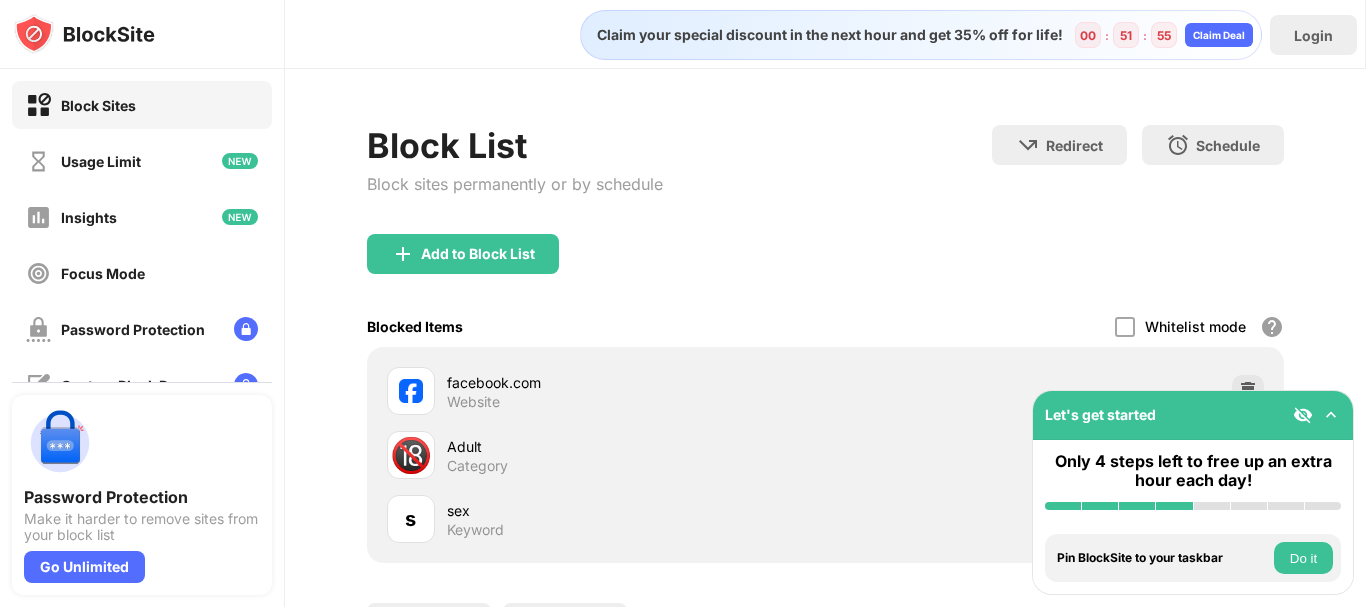 scroll, scrollTop: 183, scrollLeft: 0, axis: vertical 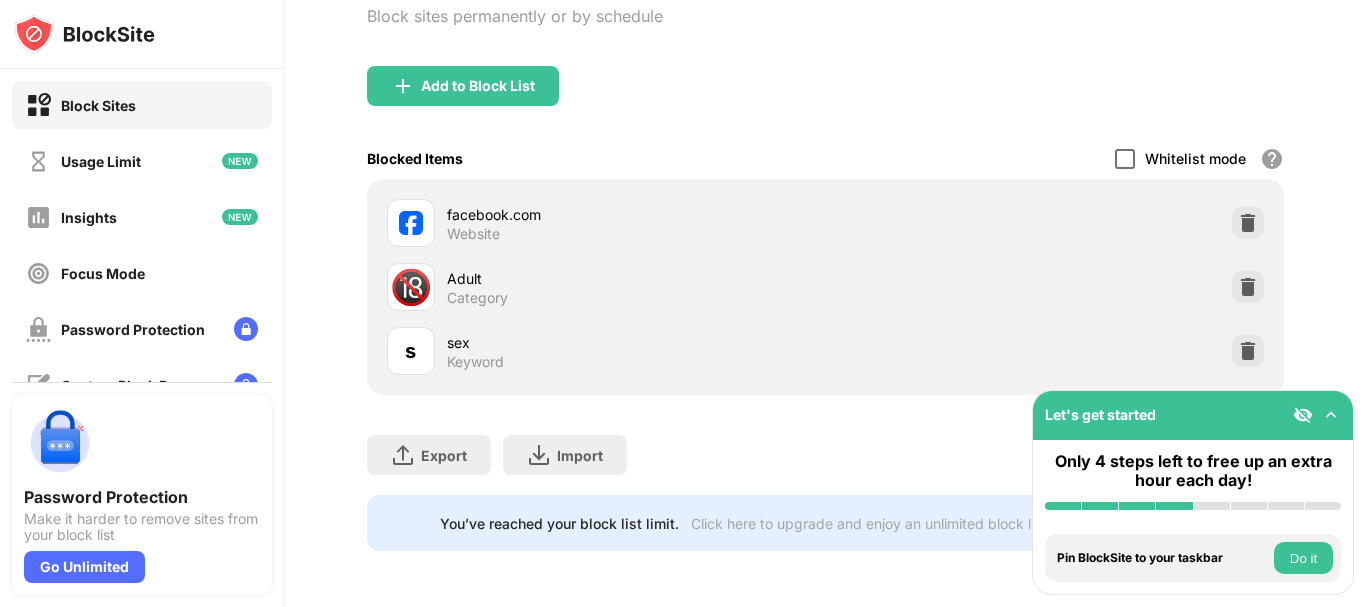 click at bounding box center [1125, 159] 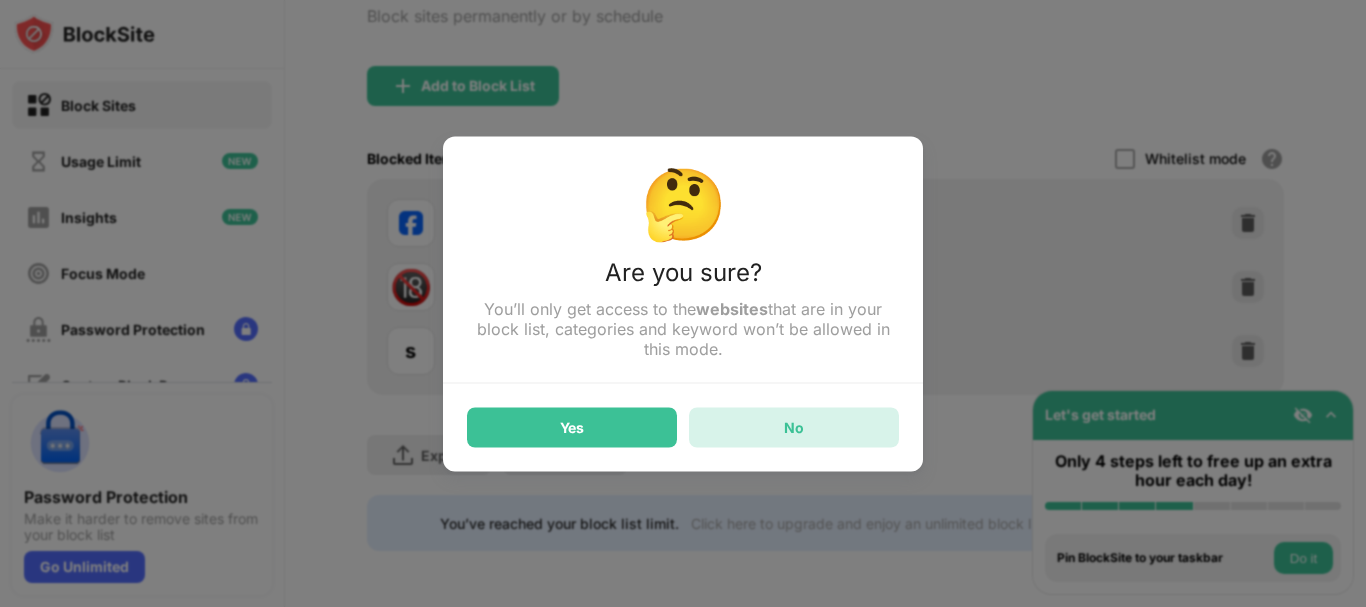 click on "No" at bounding box center (794, 427) 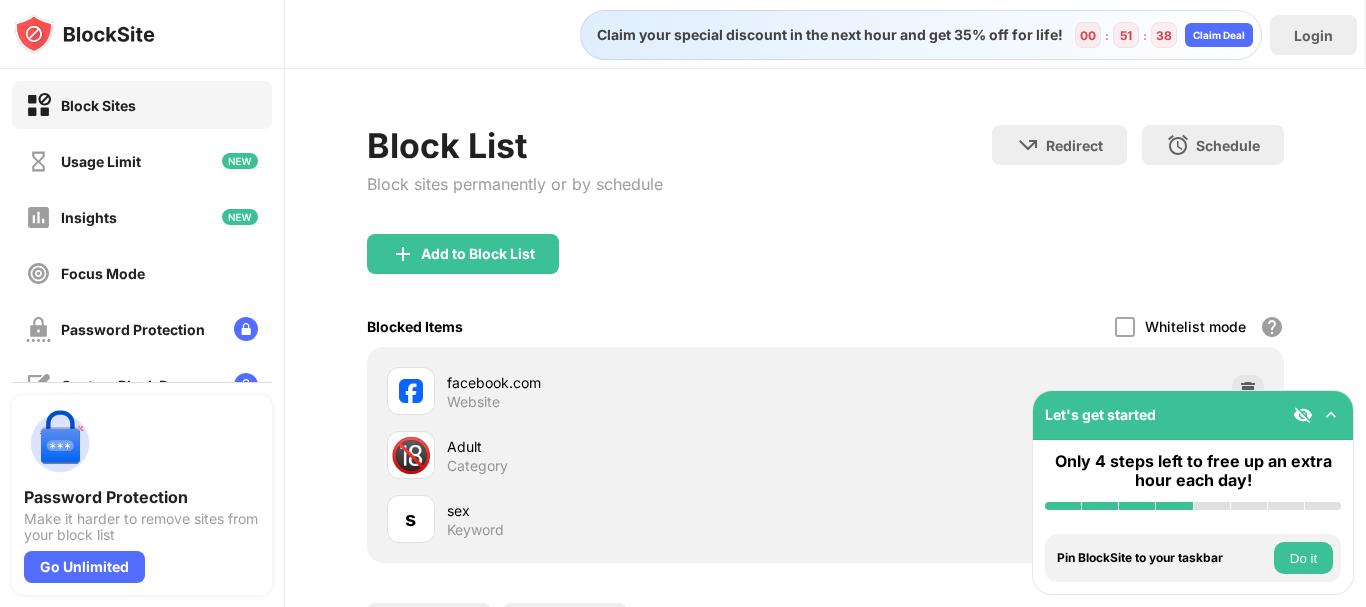 scroll, scrollTop: 183, scrollLeft: 0, axis: vertical 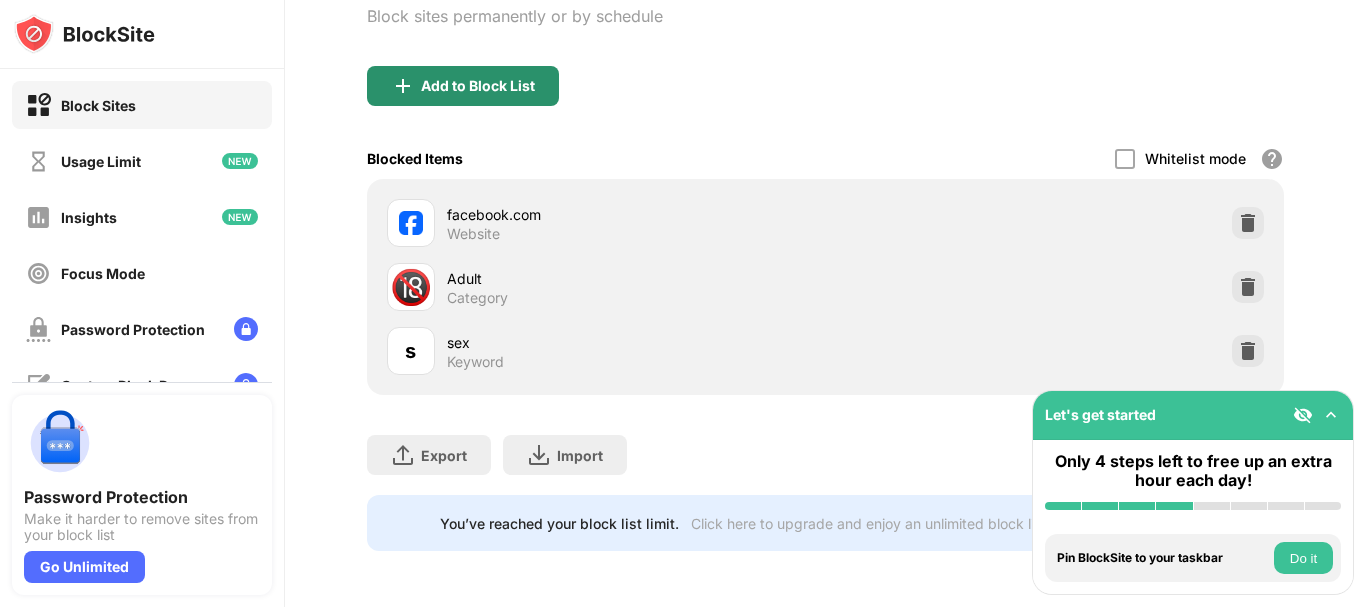 click on "Add to Block List" at bounding box center (478, 86) 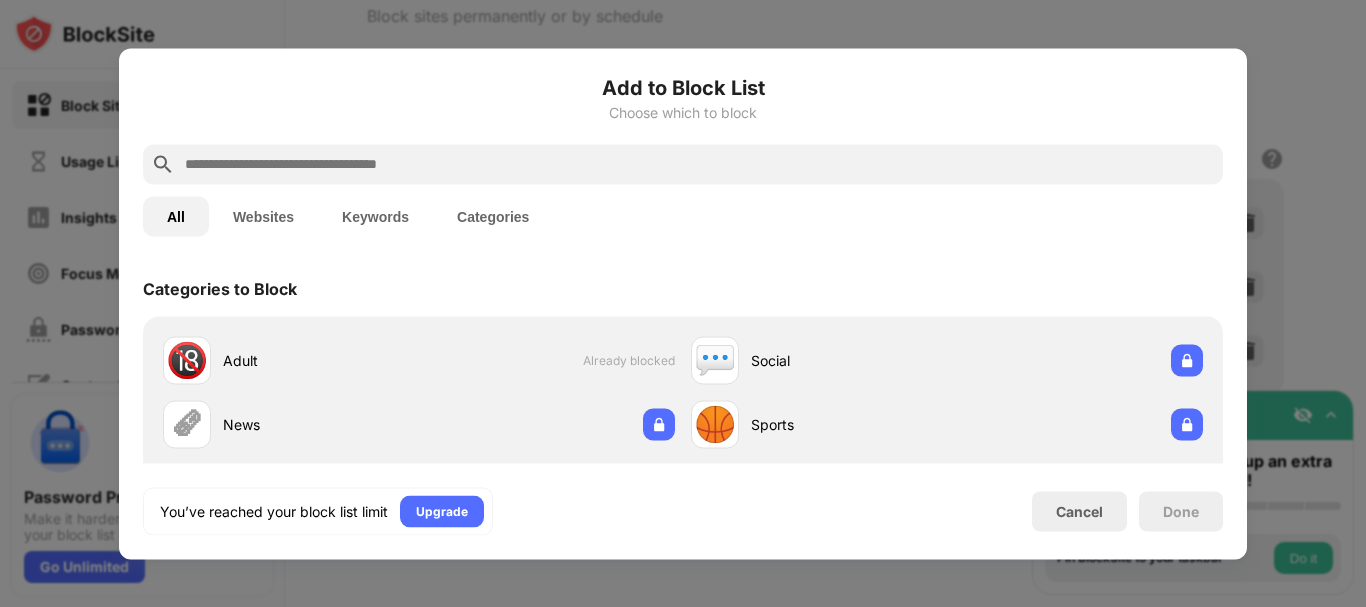 click at bounding box center (699, 164) 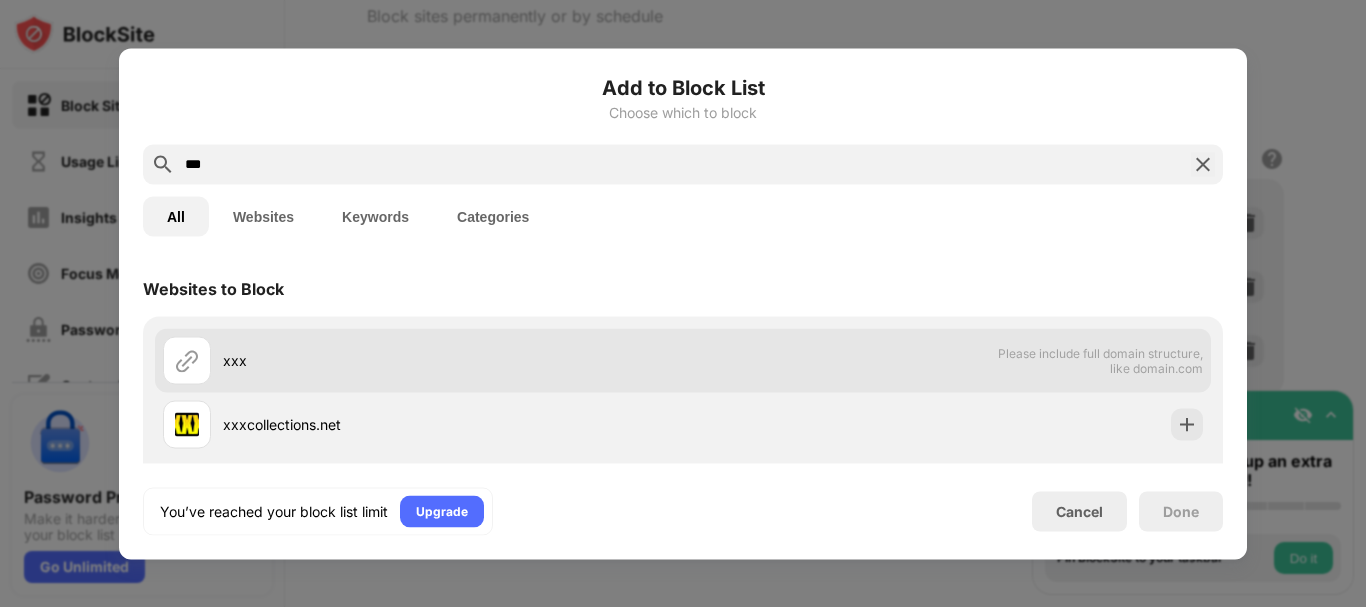 type on "***" 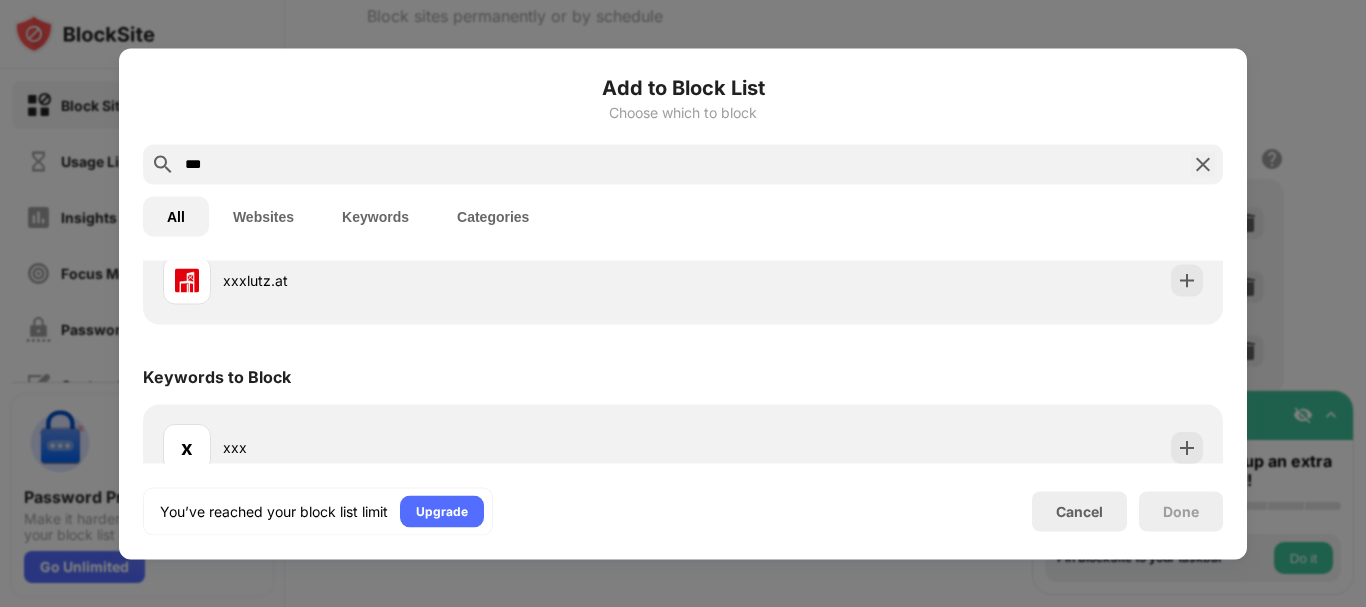 scroll, scrollTop: 429, scrollLeft: 0, axis: vertical 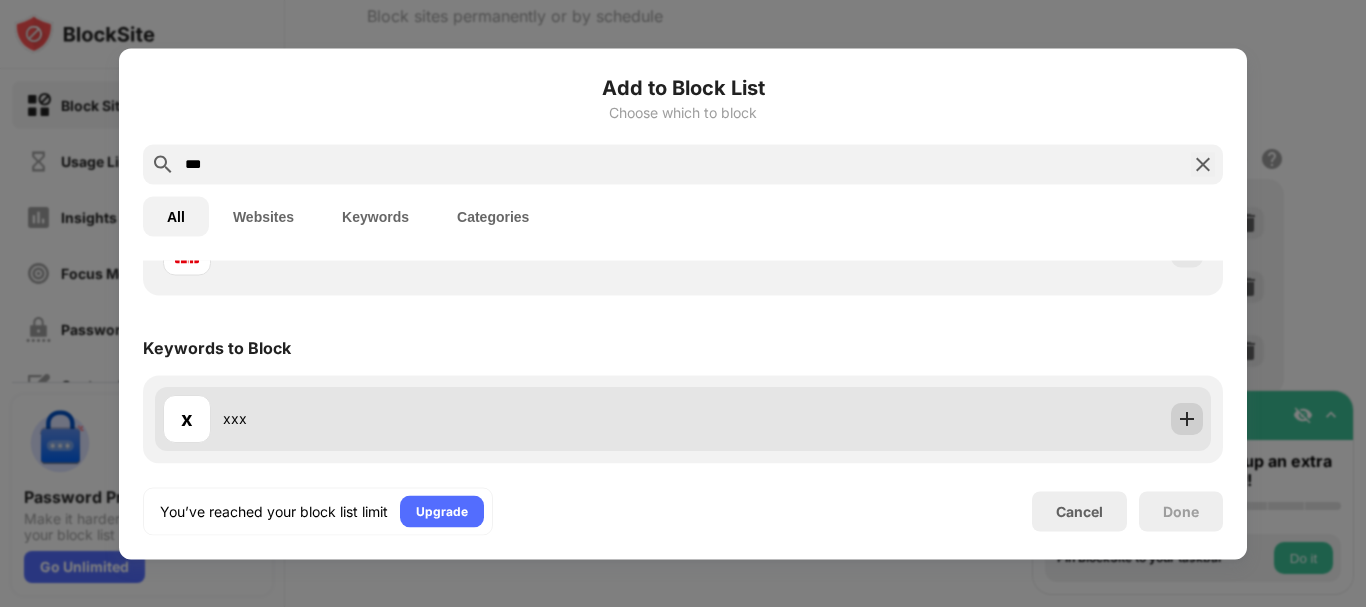 click at bounding box center [1187, 419] 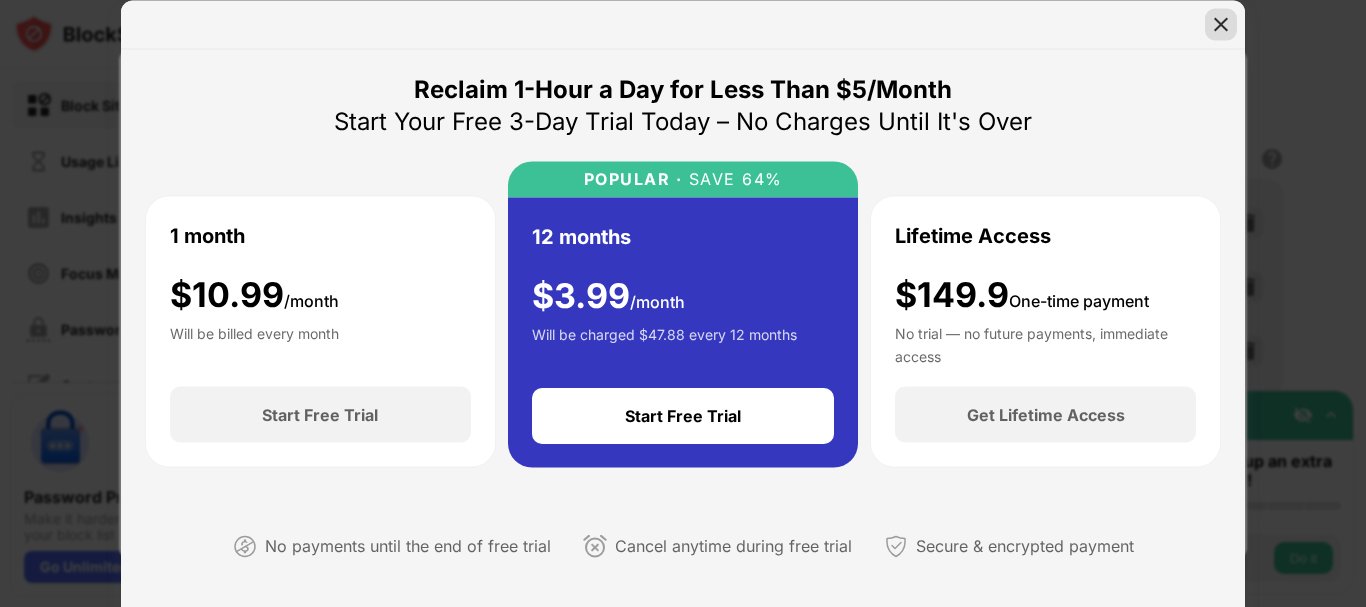 click at bounding box center [1221, 24] 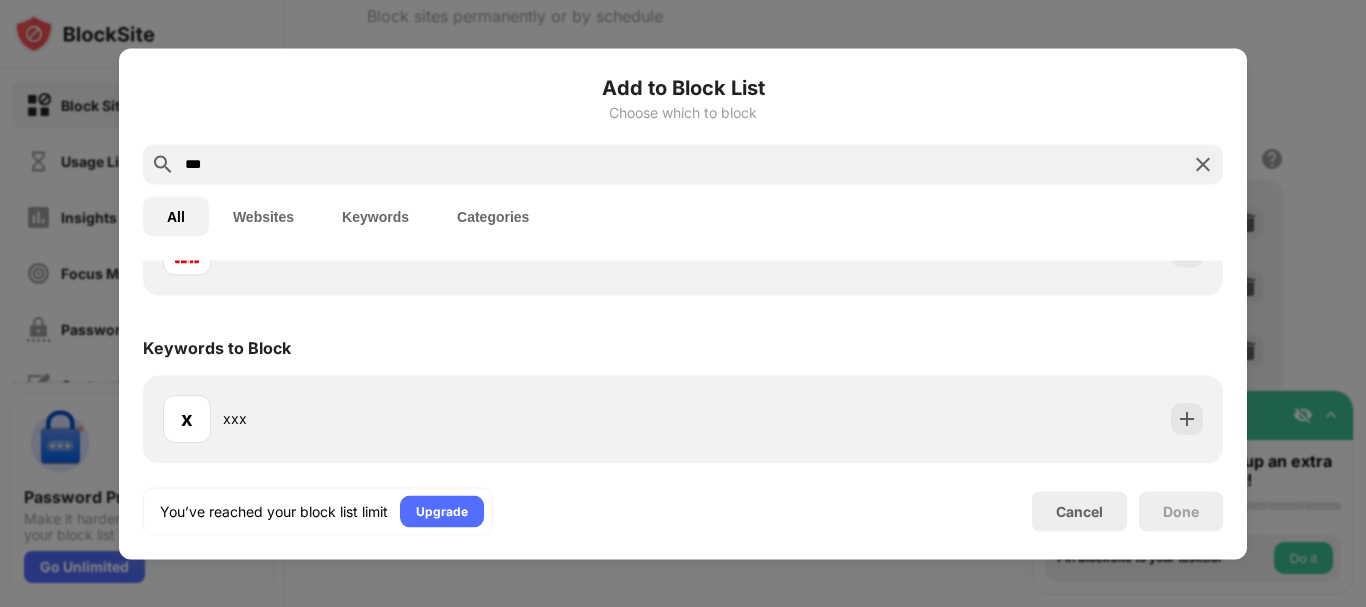 click on "Add to Block List" at bounding box center [683, 87] 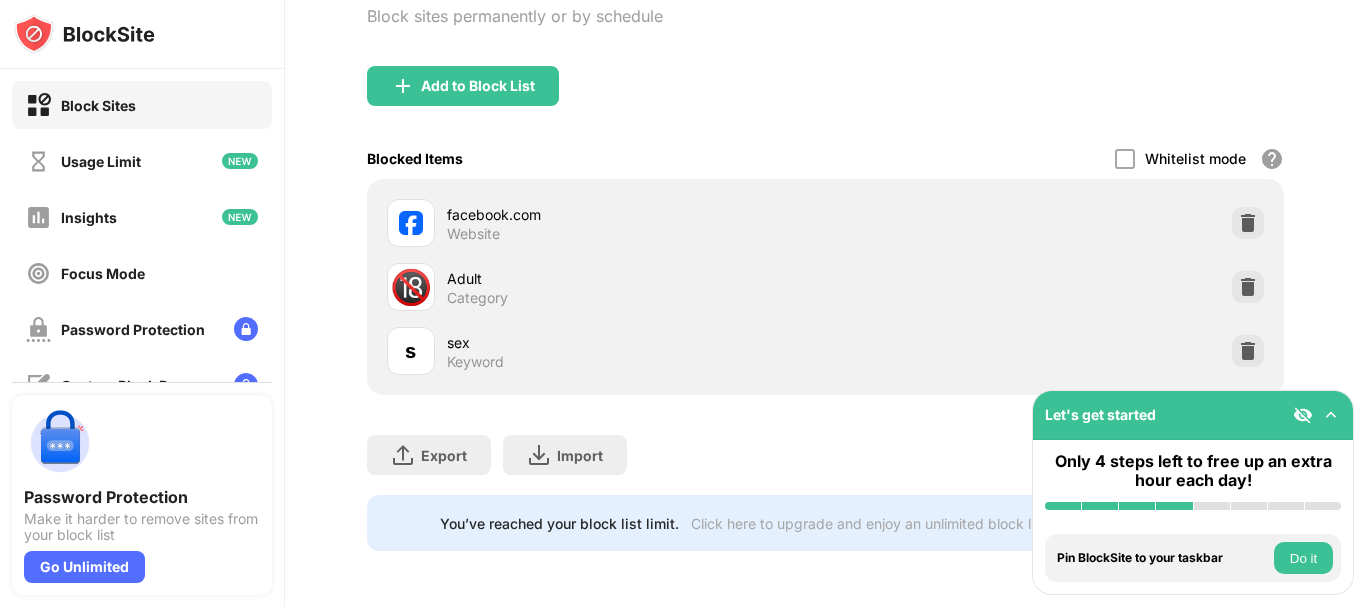 scroll, scrollTop: 0, scrollLeft: 0, axis: both 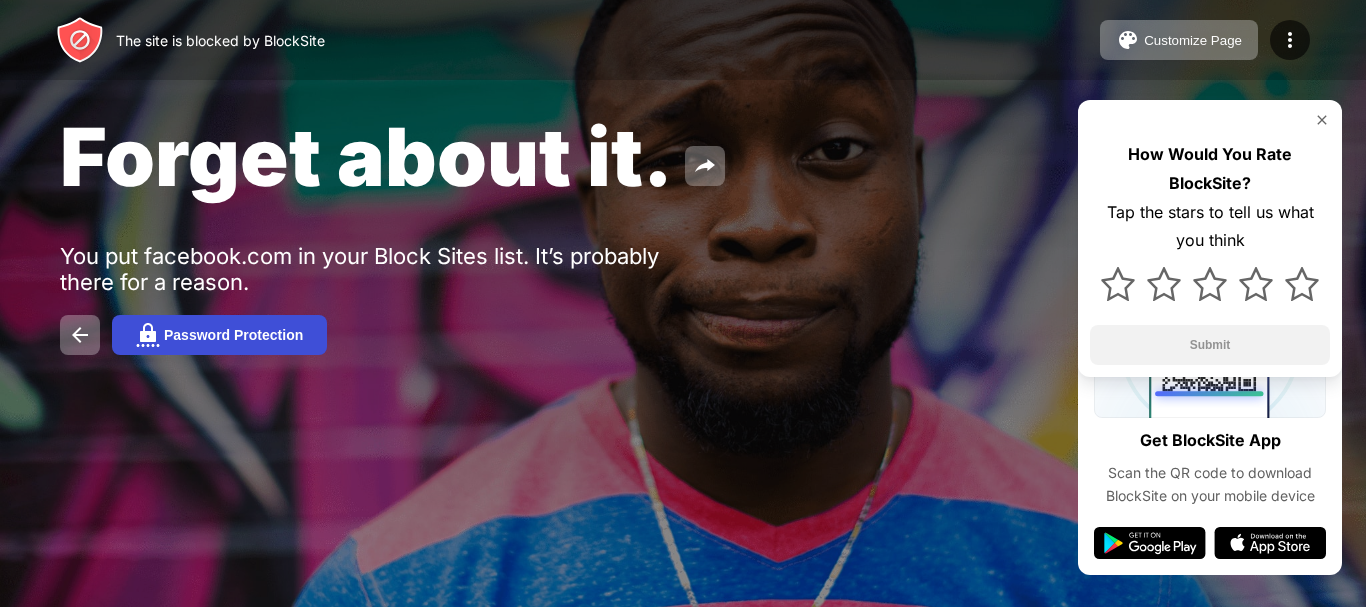 click on "Password Protection" at bounding box center [219, 335] 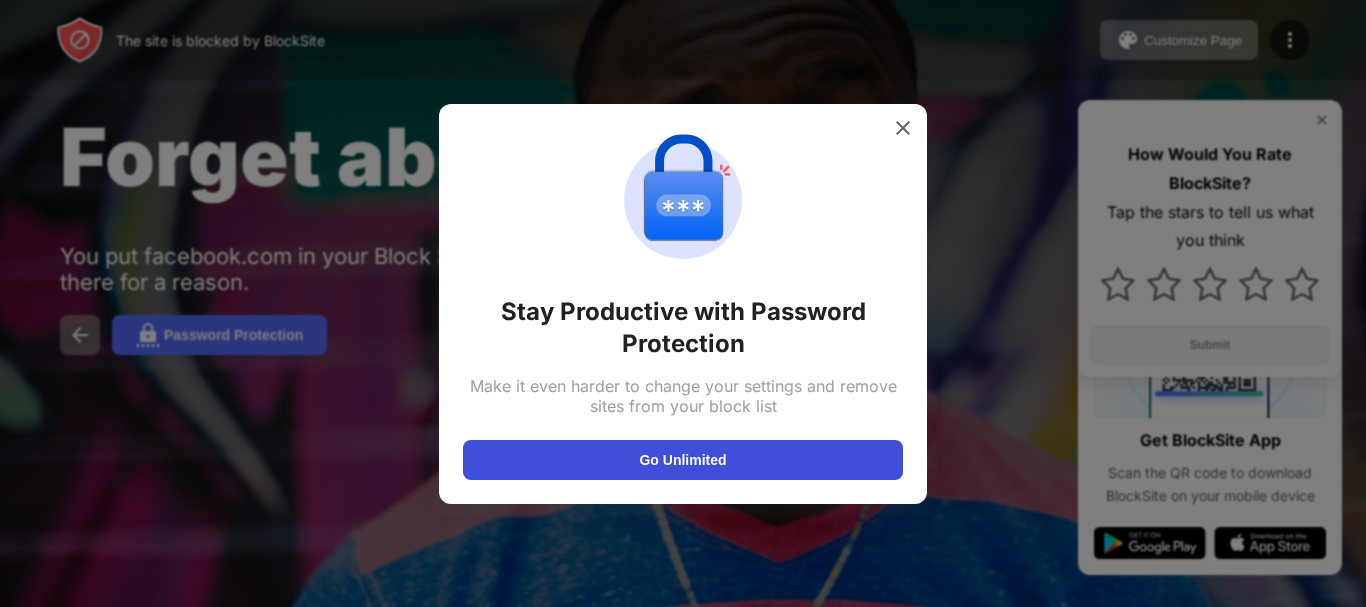 click on "Go Unlimited" at bounding box center (683, 460) 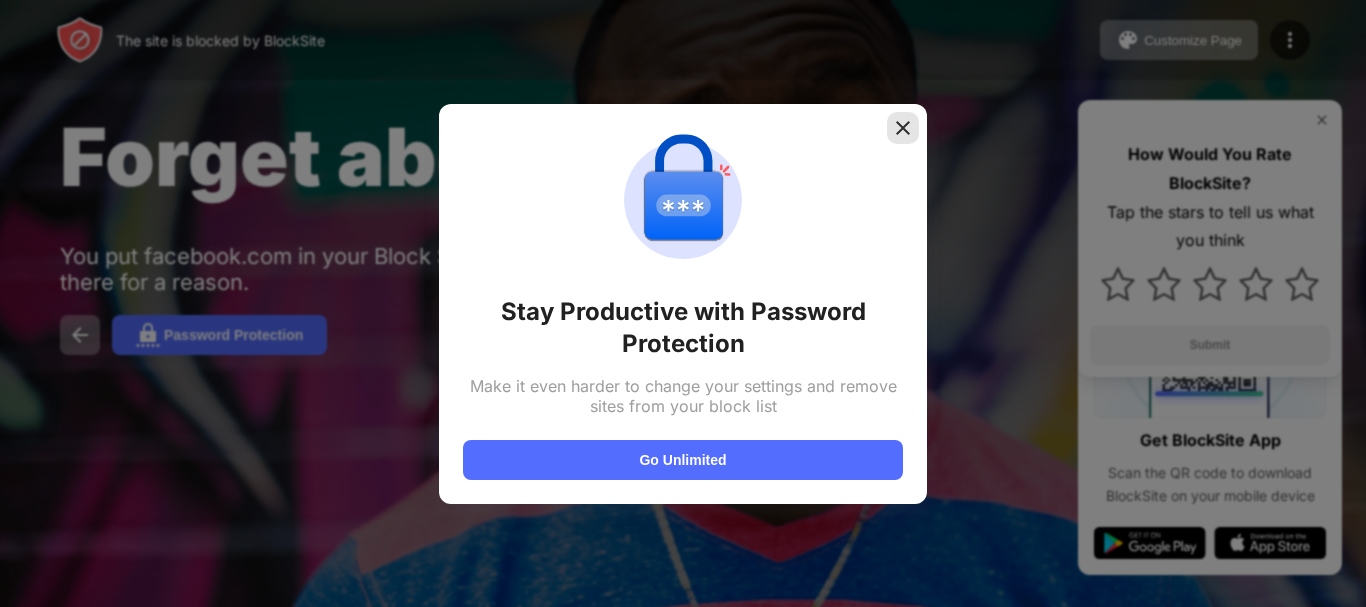 click at bounding box center [903, 128] 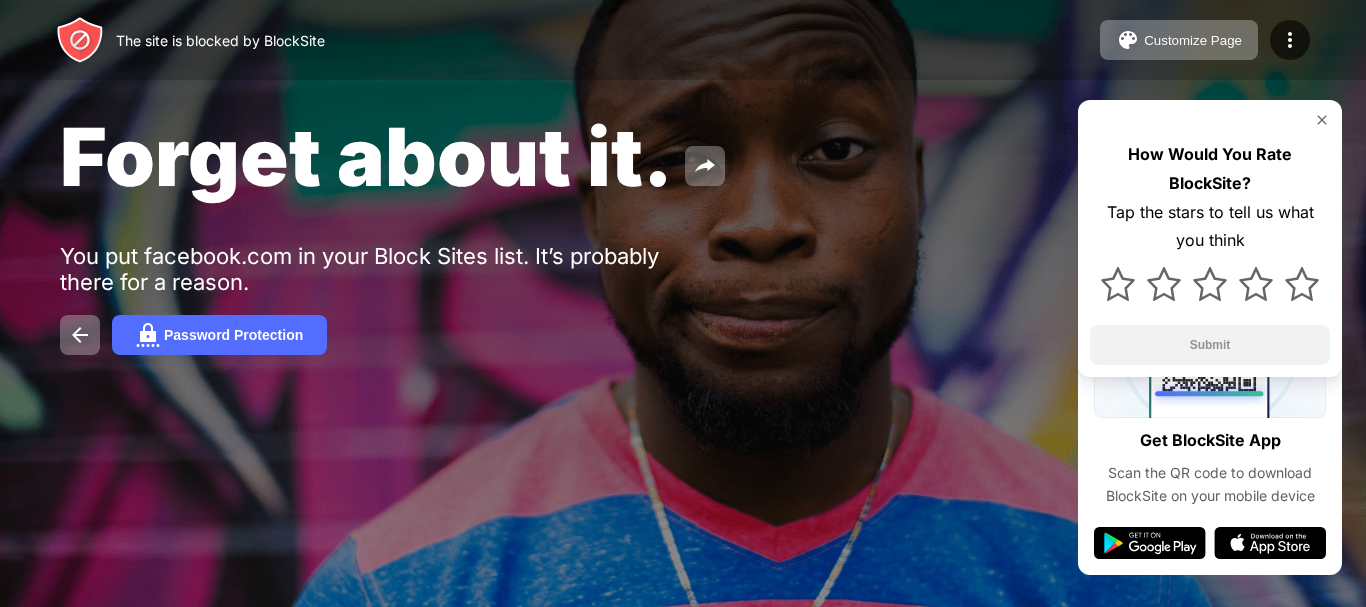 click at bounding box center (1322, 120) 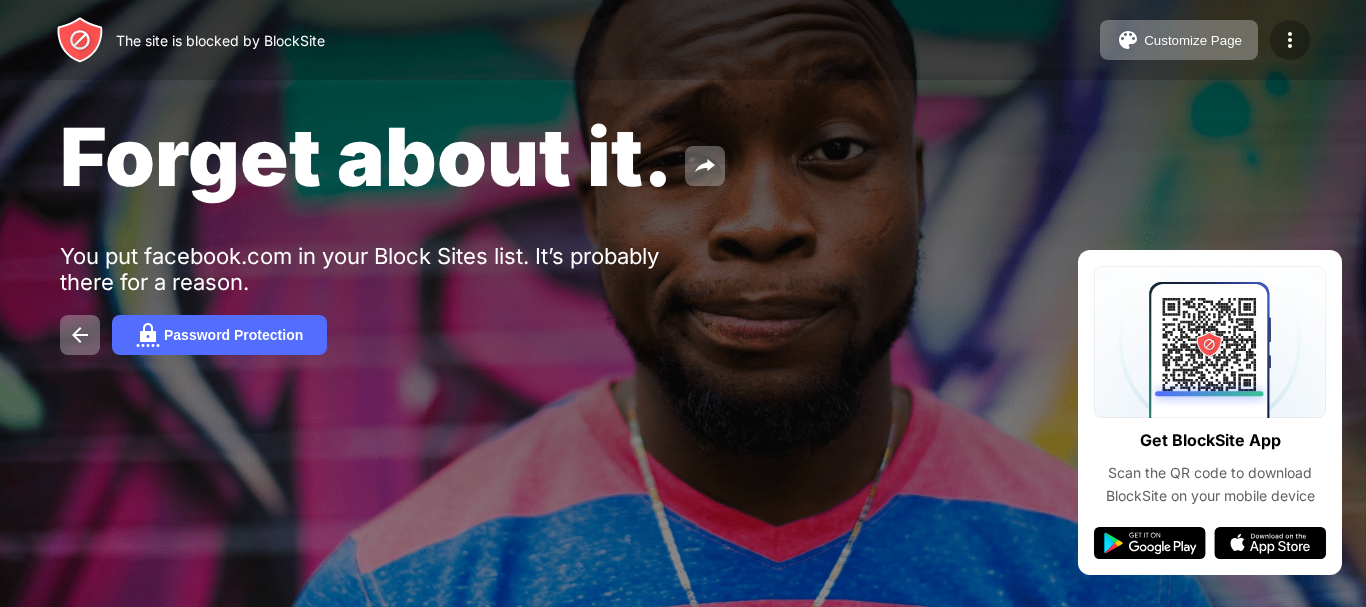 click at bounding box center [1290, 40] 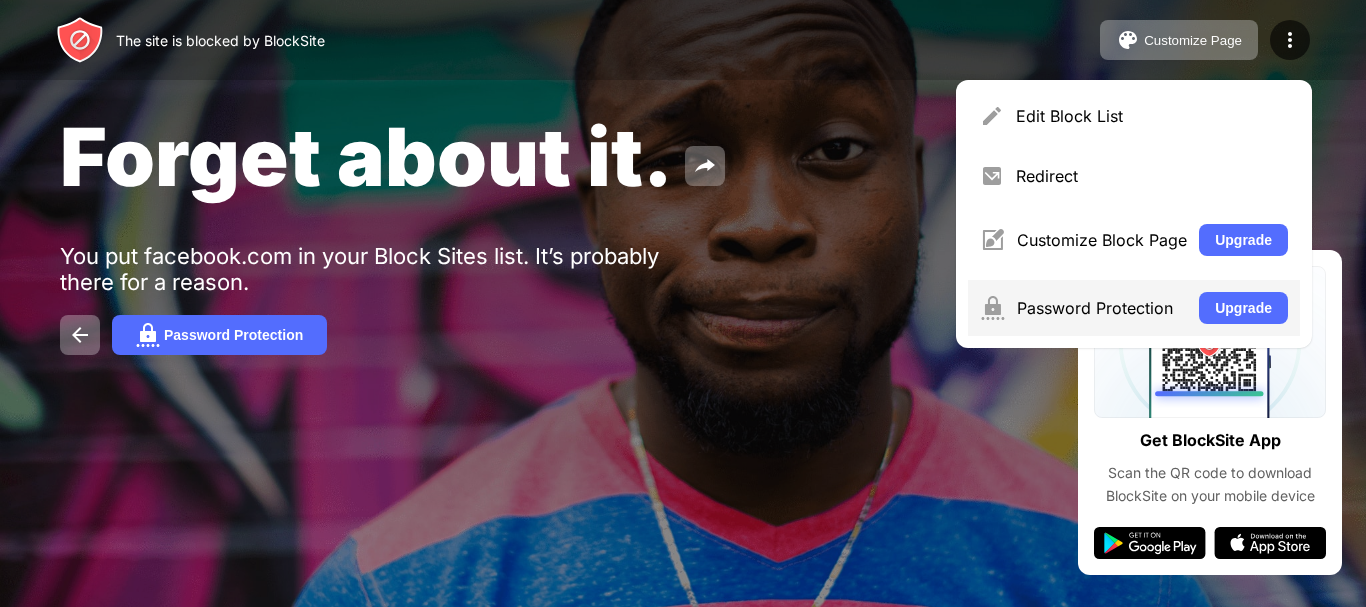 click on "Password Protection" at bounding box center (1102, 308) 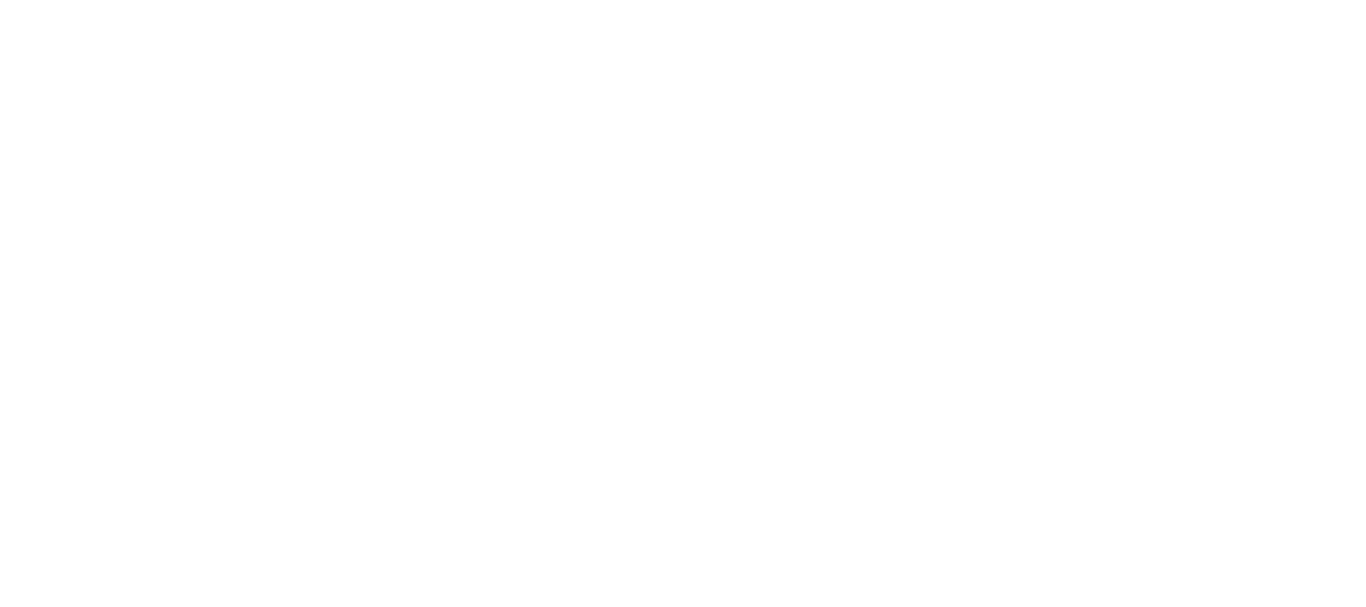 scroll, scrollTop: 0, scrollLeft: 0, axis: both 